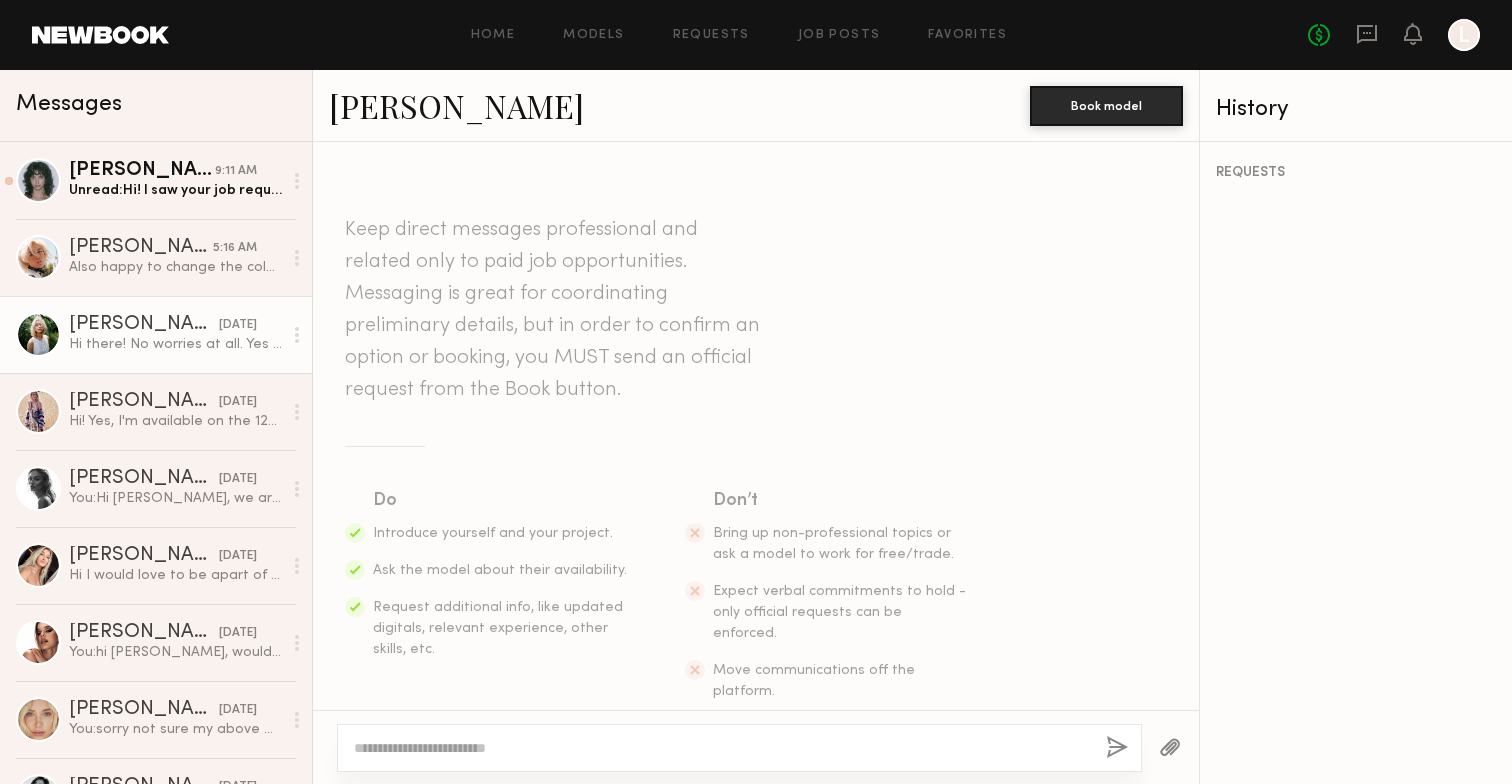 scroll, scrollTop: 0, scrollLeft: 0, axis: both 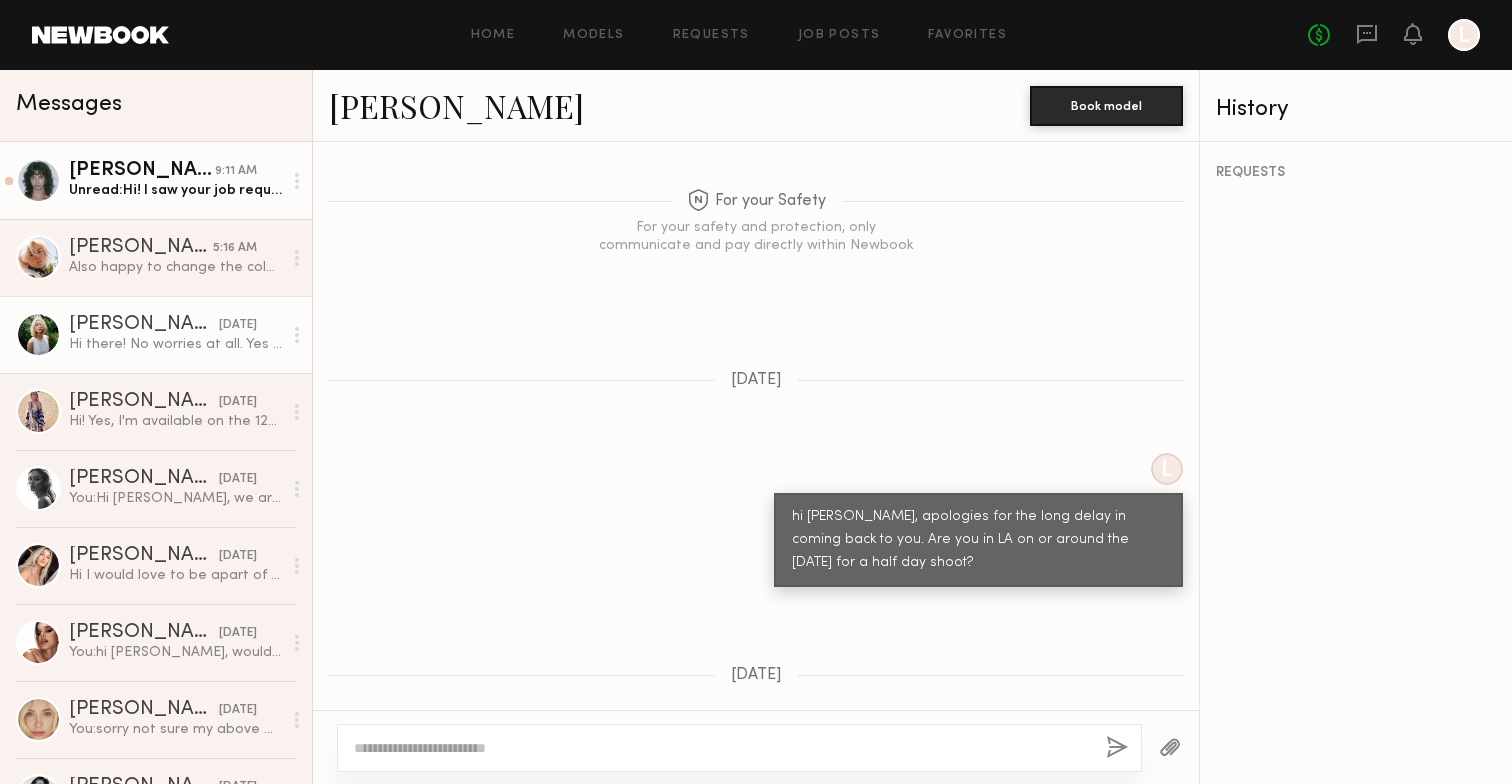 click on "Unread:  Hi! I saw your job request. For a half day the lowest I can do is $500" 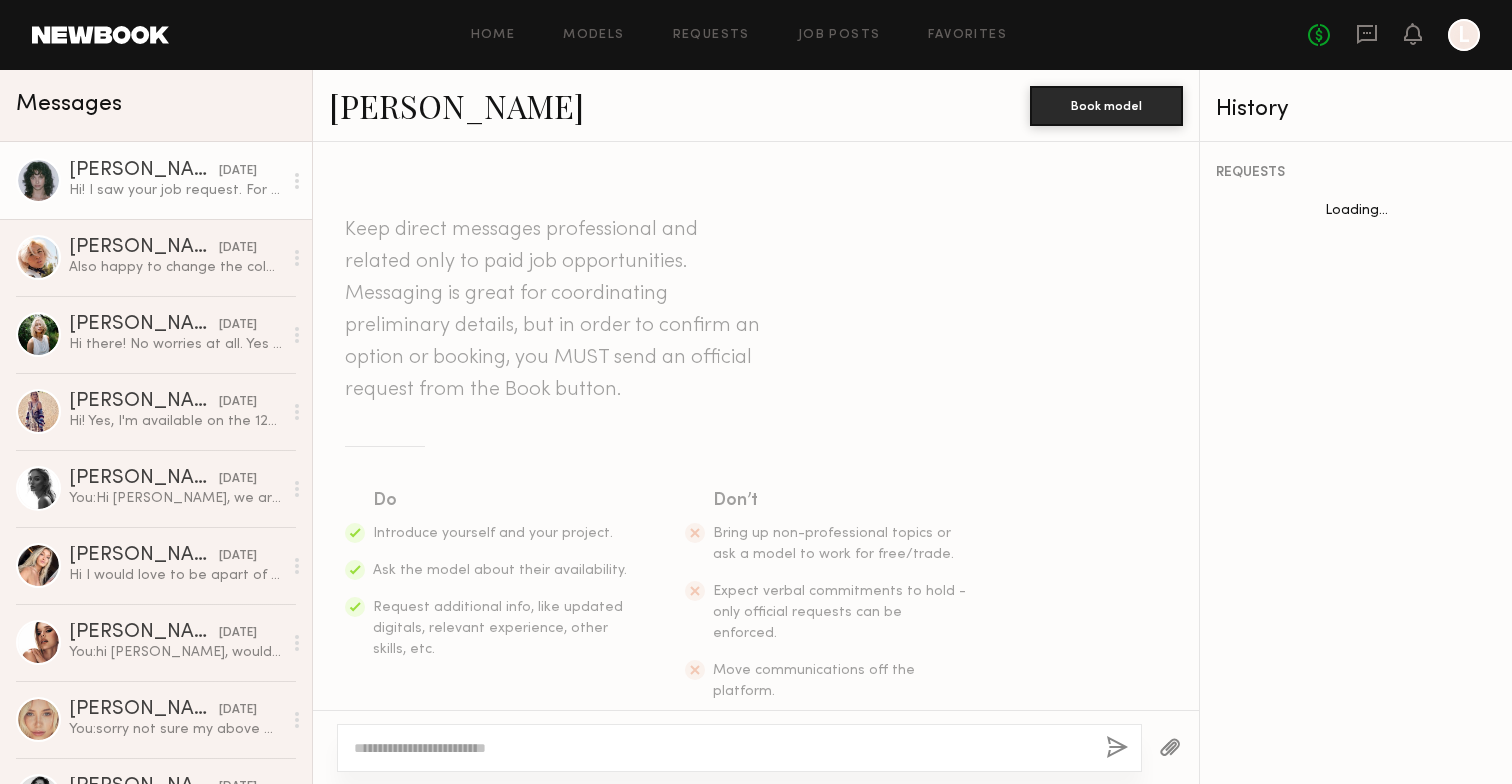scroll, scrollTop: 1102, scrollLeft: 0, axis: vertical 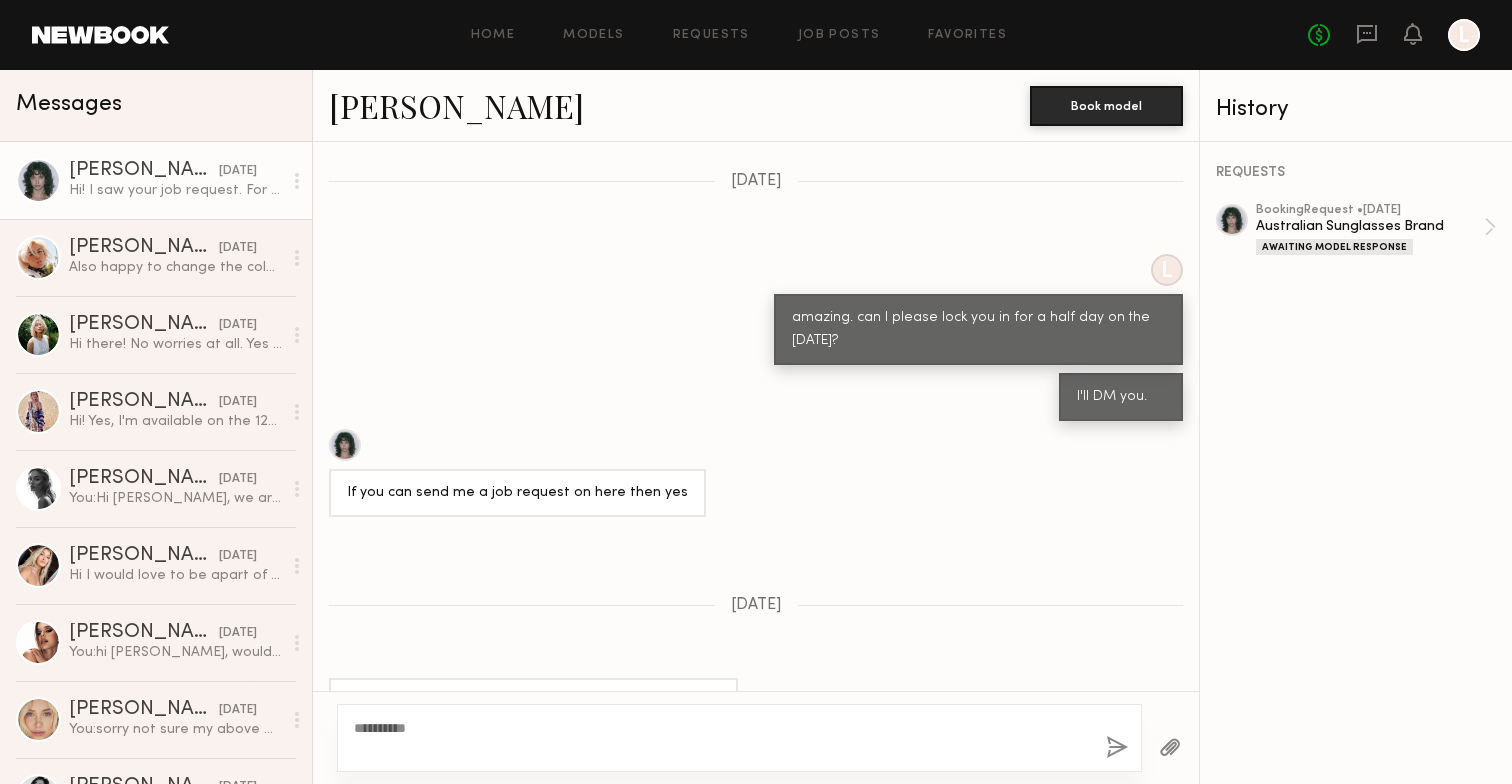 type on "*********" 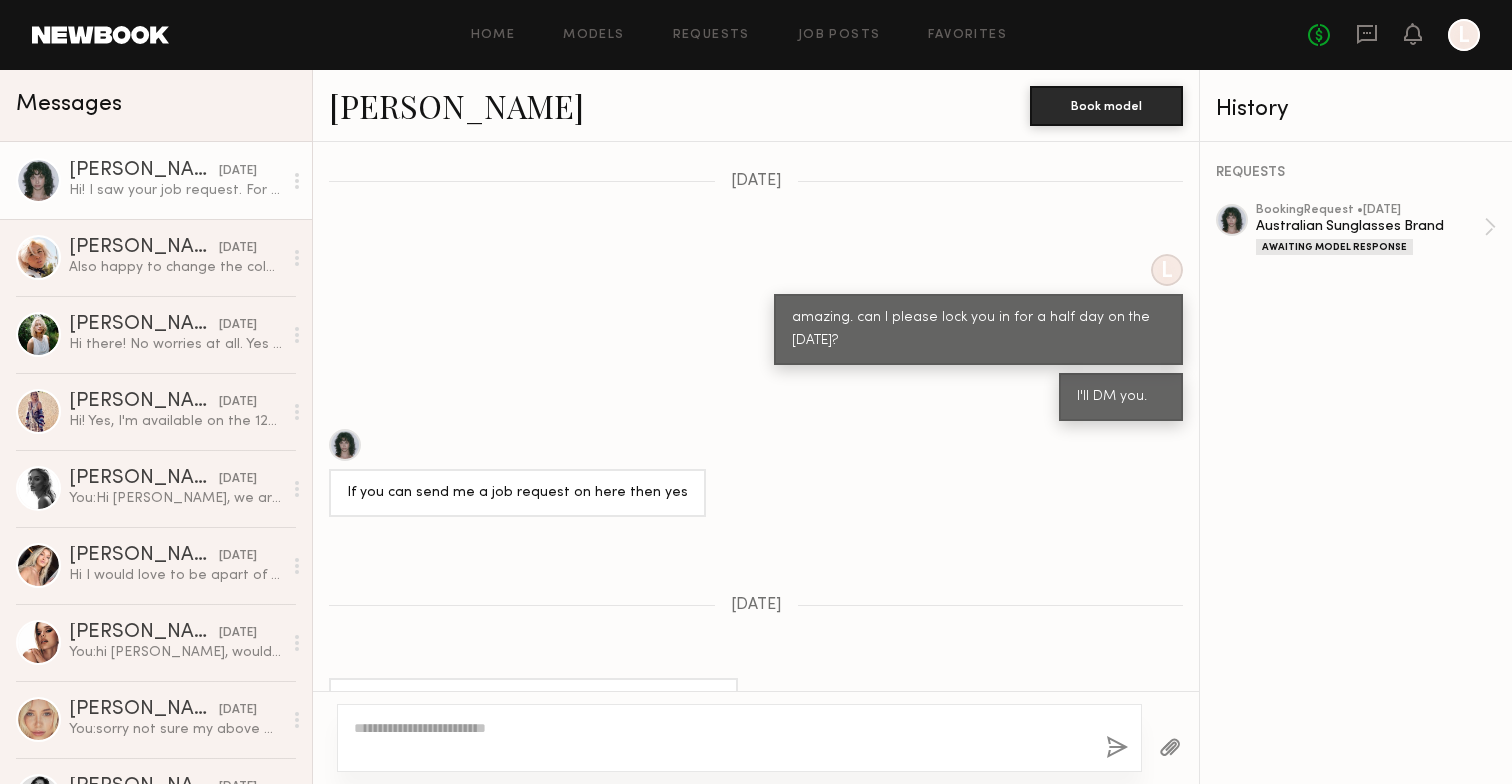 scroll, scrollTop: 1310, scrollLeft: 0, axis: vertical 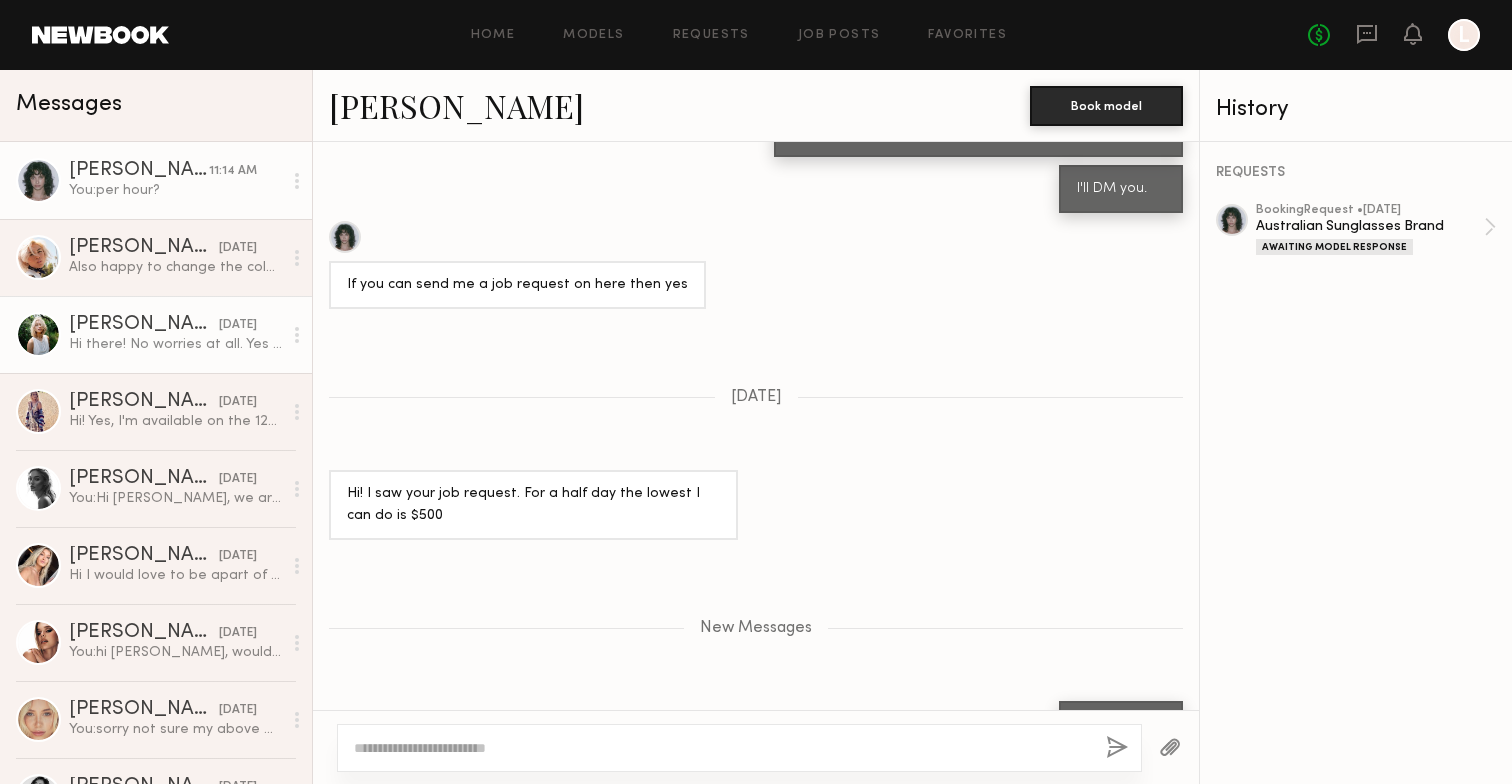 click on "Hi there! No worries at all. Yes i am available then!" 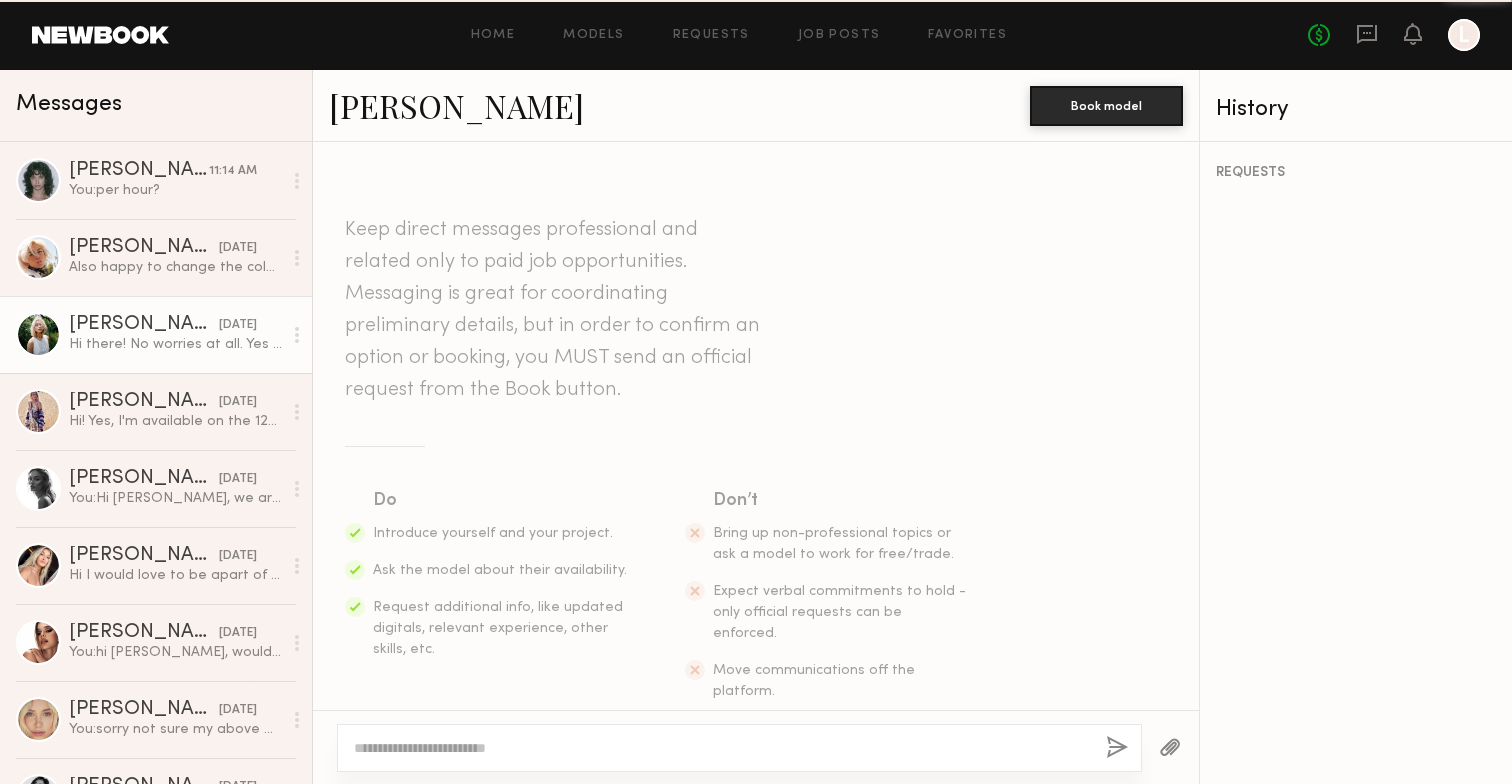 scroll, scrollTop: 2347, scrollLeft: 0, axis: vertical 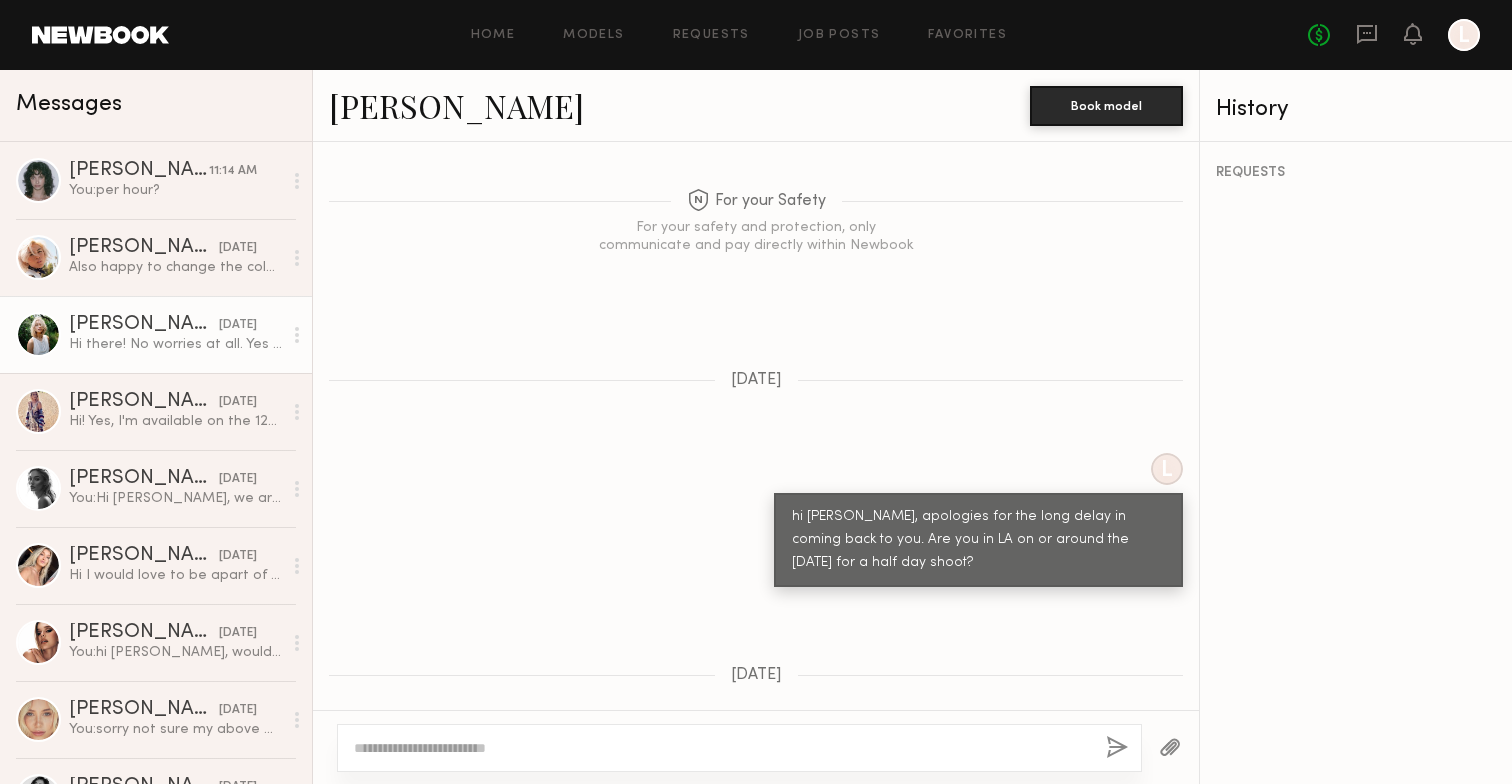 click on "[PERSON_NAME]" 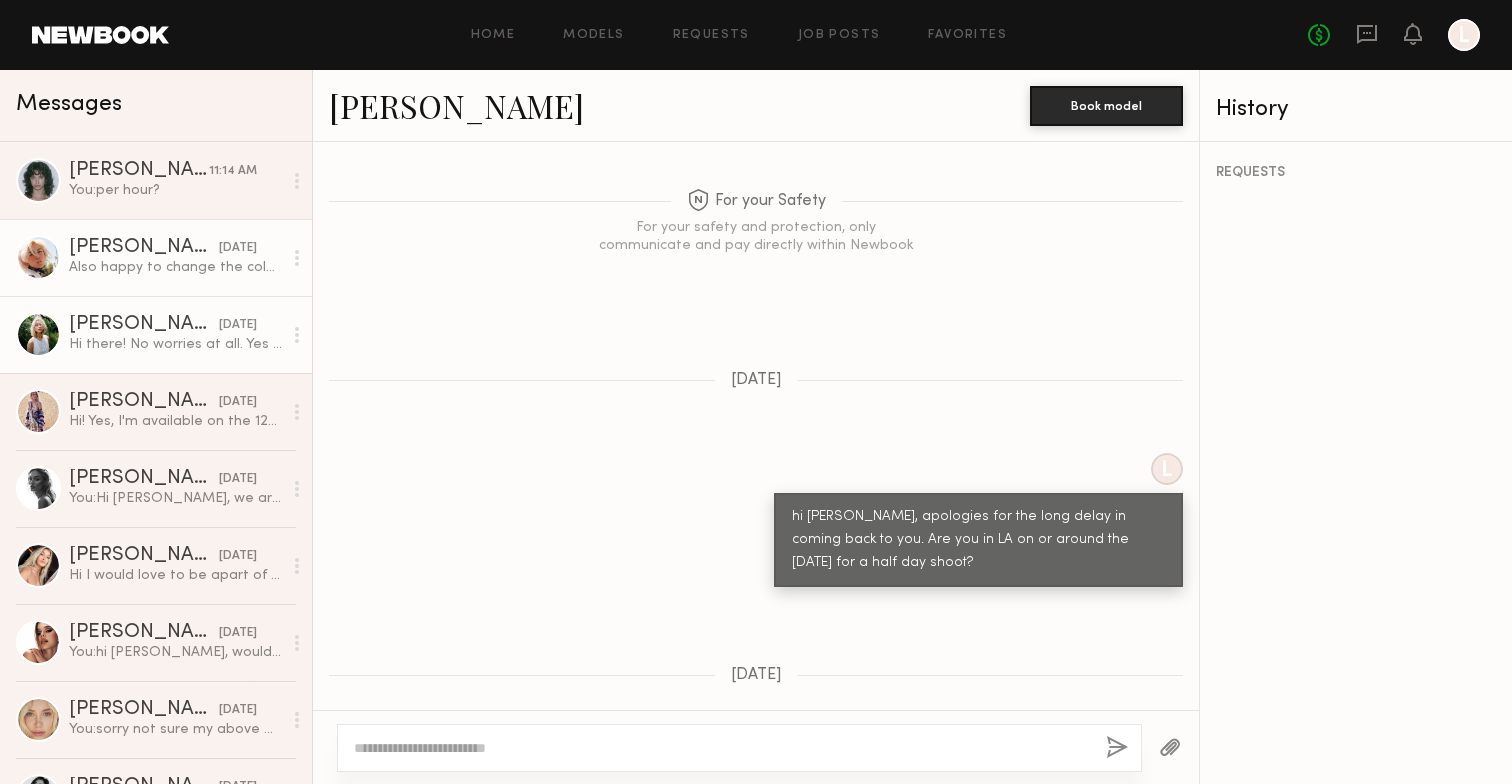 click on "[PERSON_NAME] @." 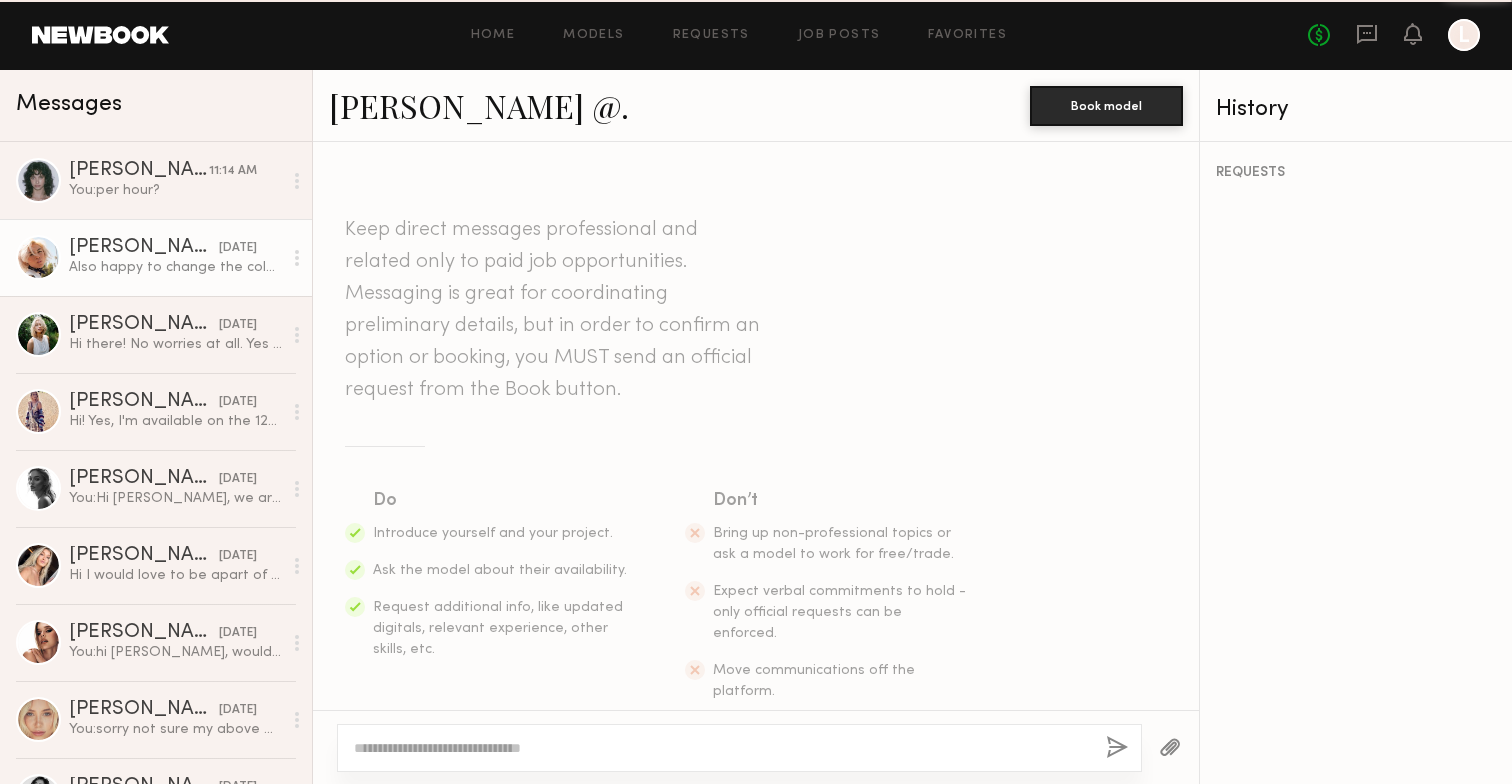 scroll, scrollTop: 2979, scrollLeft: 0, axis: vertical 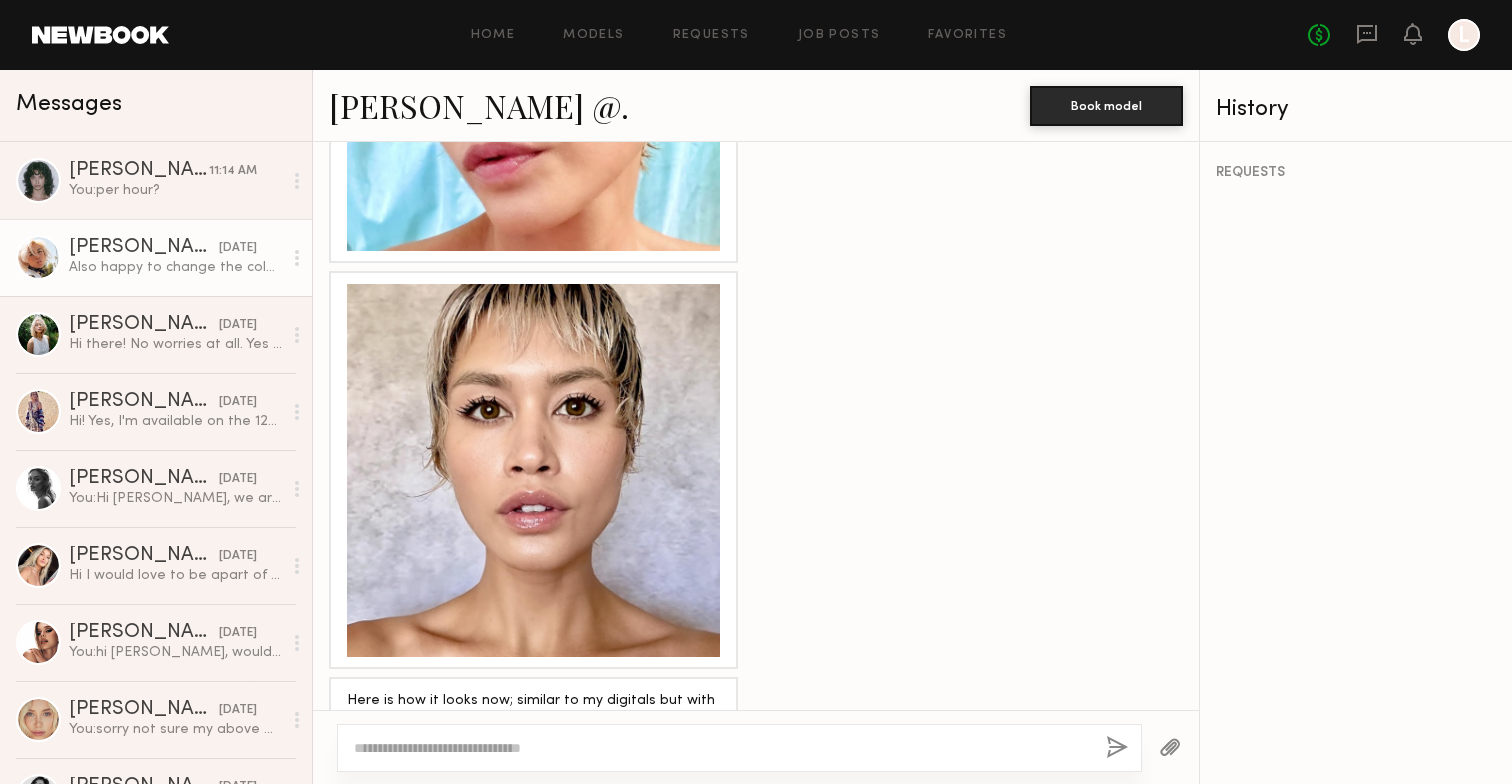 click on "[PERSON_NAME] @." 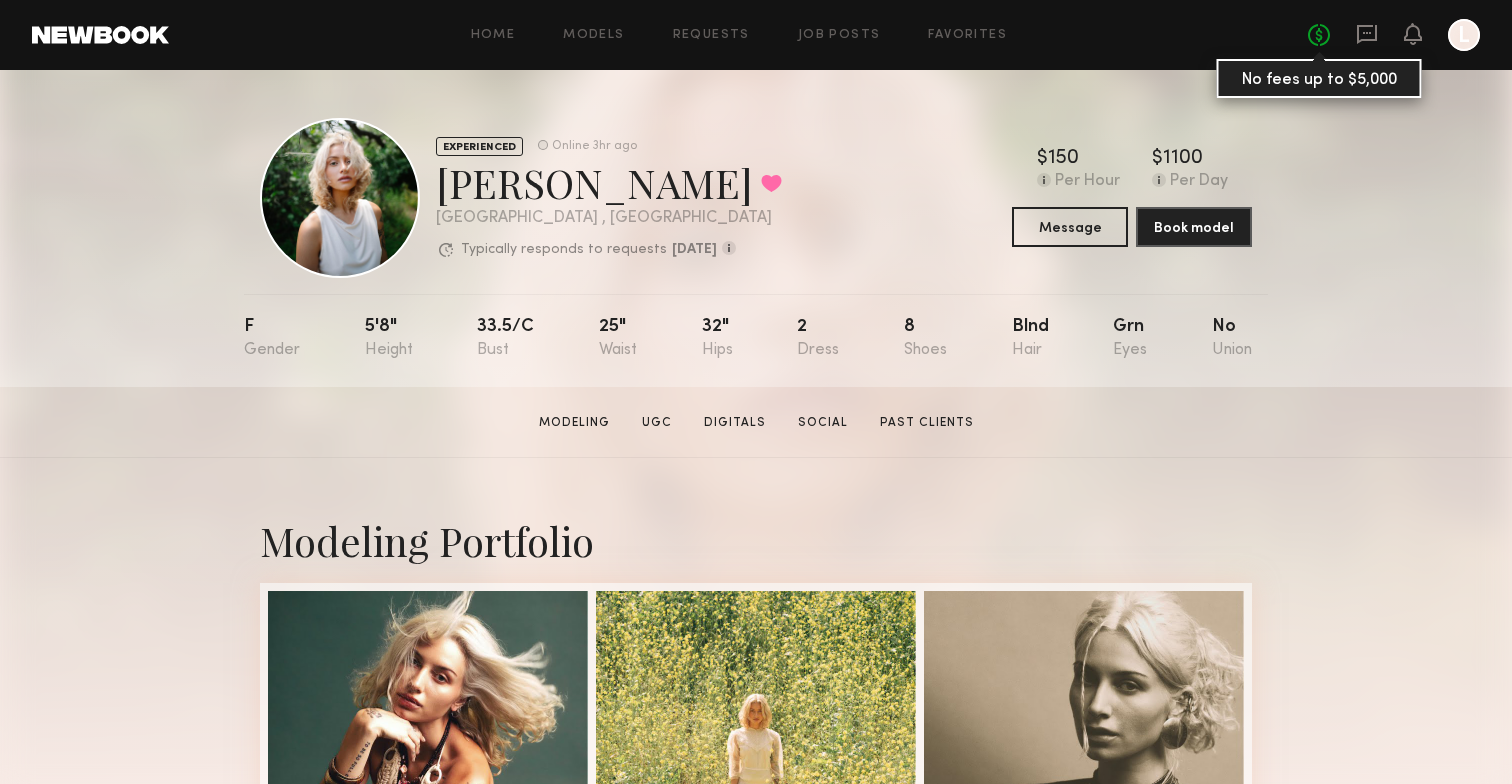 scroll, scrollTop: 0, scrollLeft: 0, axis: both 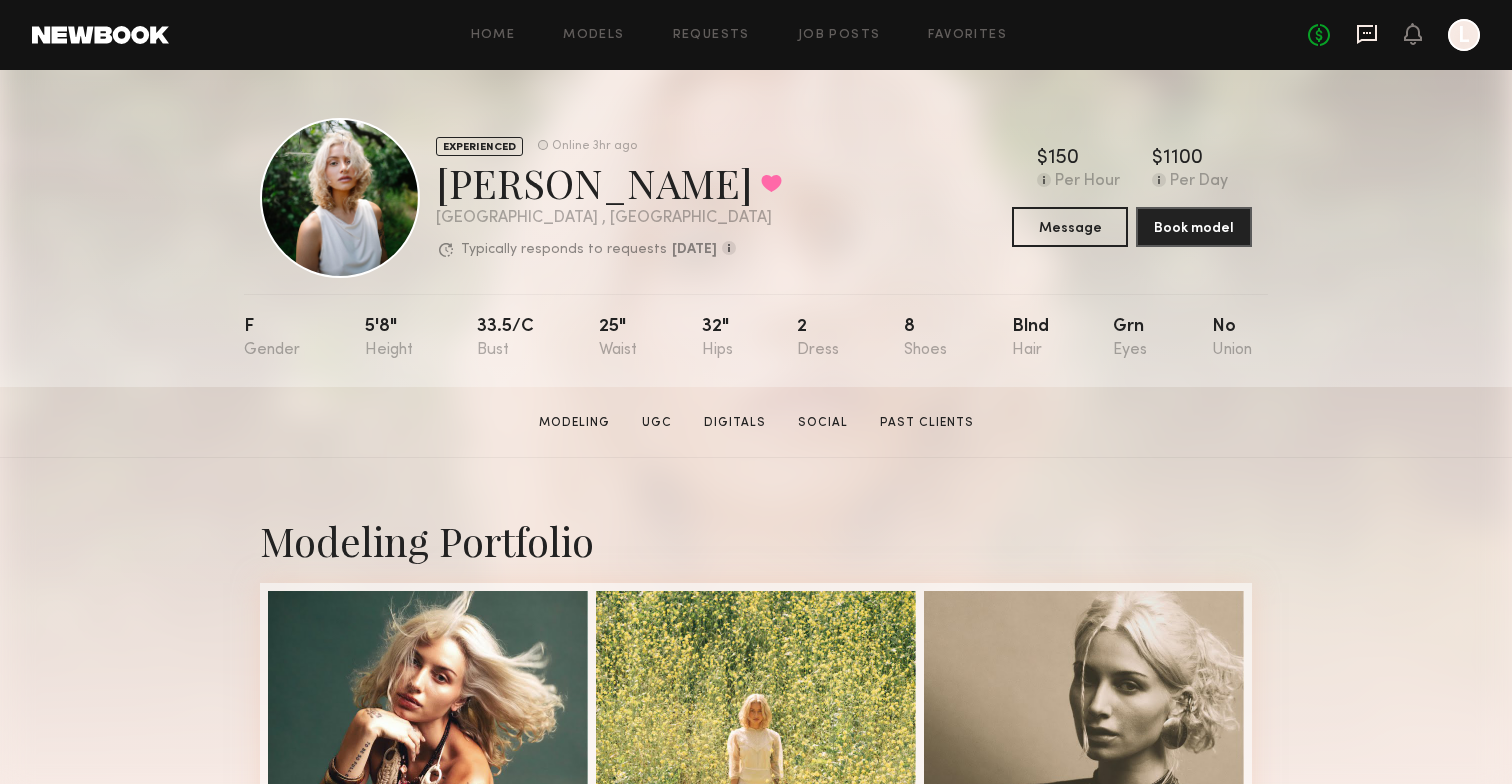 click 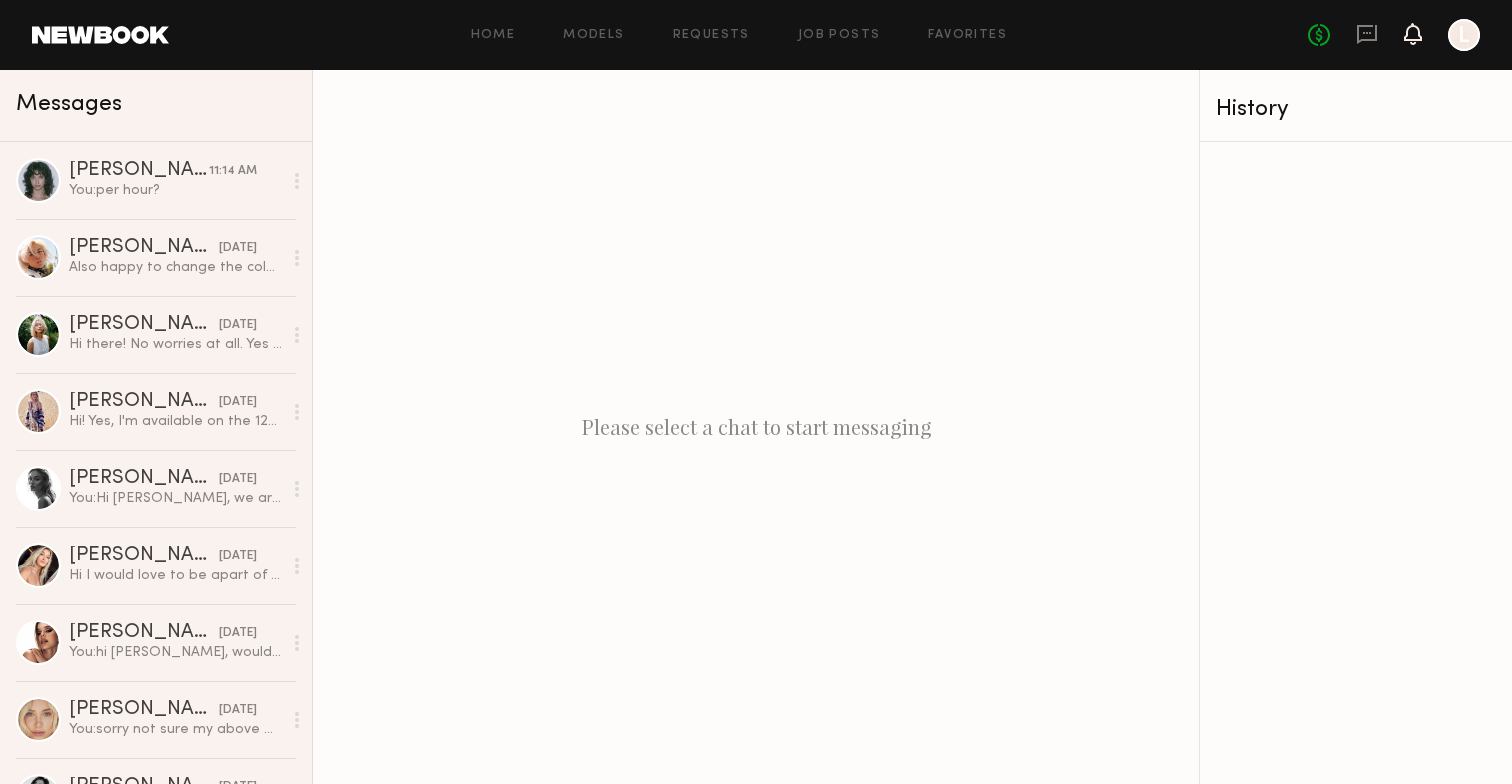 click 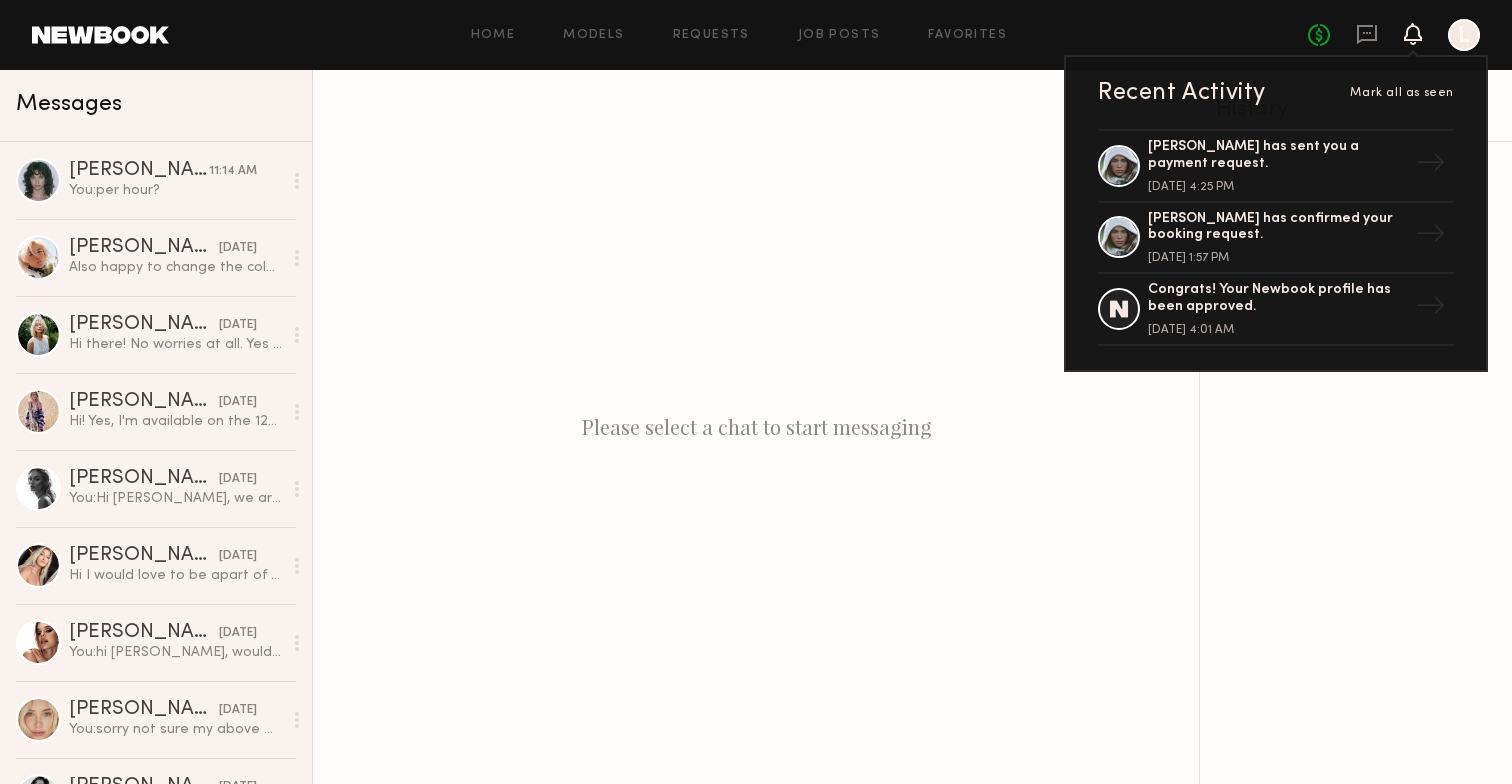 click on "Home Models Requests Job Posts Favorites Sign Out No fees up to $5,000 Recent Activity Mark all as seen Mallory P. has sent you a payment request. March 11, 2024 @ 4:25 PM → Mallory P. has confirmed your booking request. February 23, 2024 @ 1:57 PM → Congrats! Your Newbook profile has been approved. August 08, 2023 @ 4:01 AM → L" 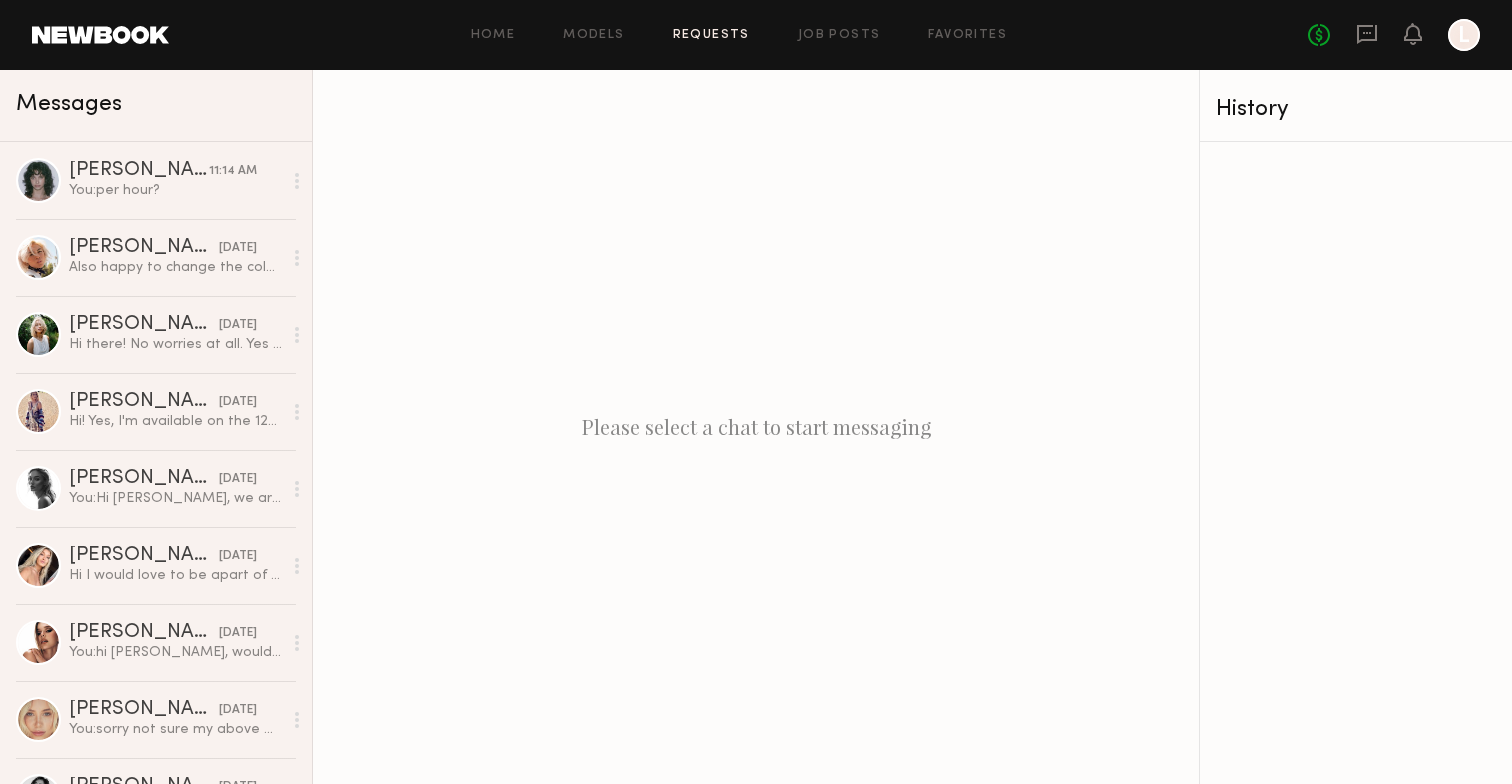 click on "Requests" 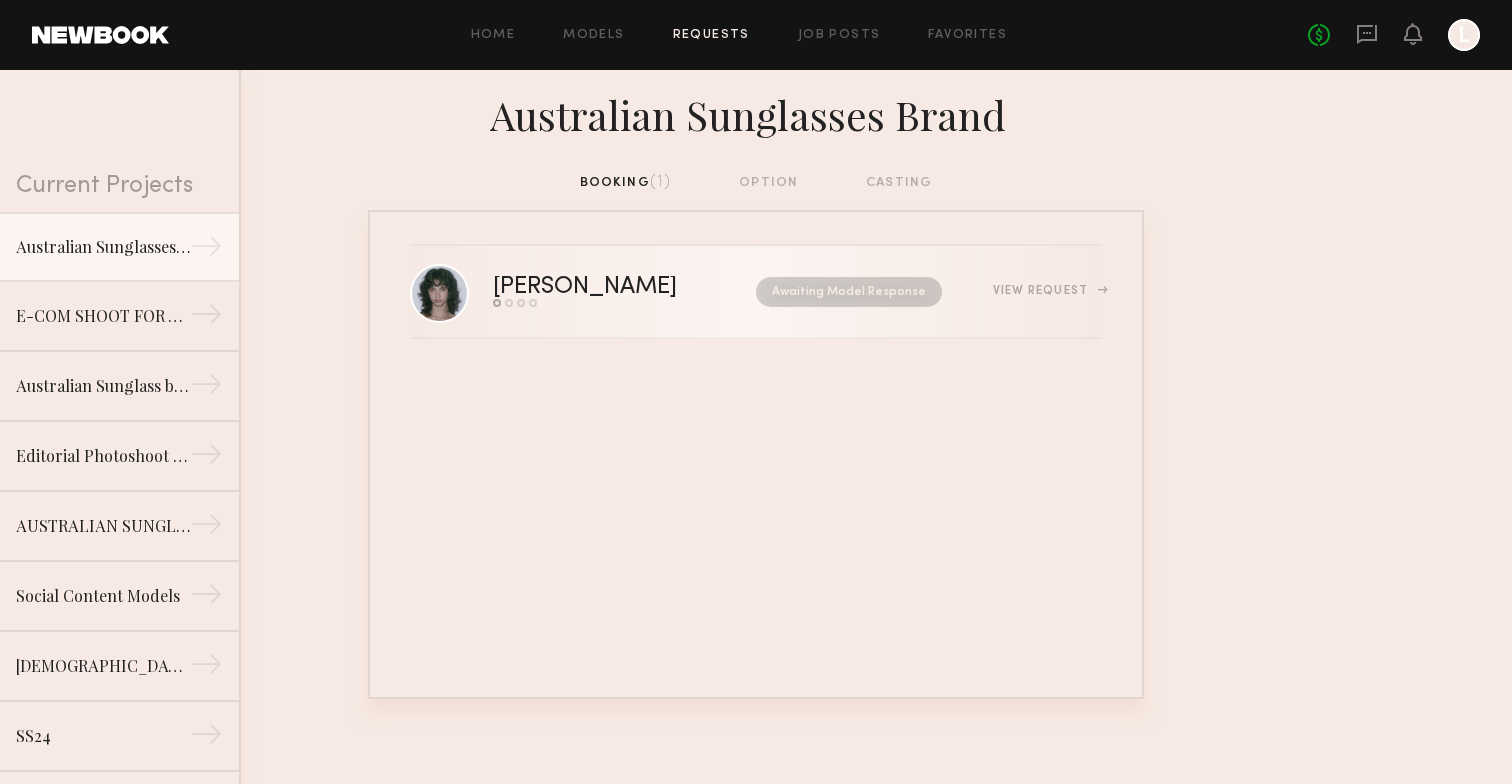 click on "View Request" 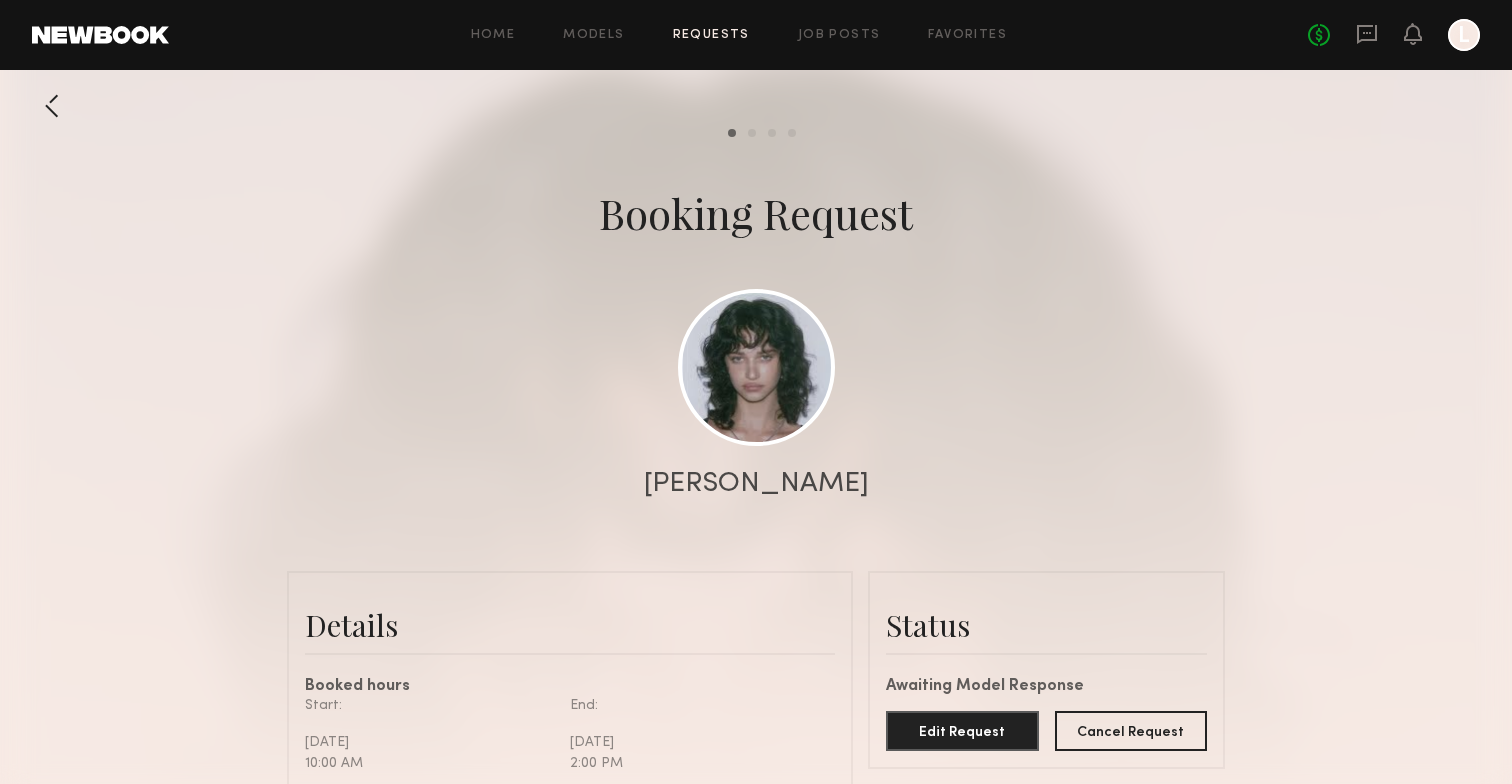 scroll, scrollTop: 1585, scrollLeft: 0, axis: vertical 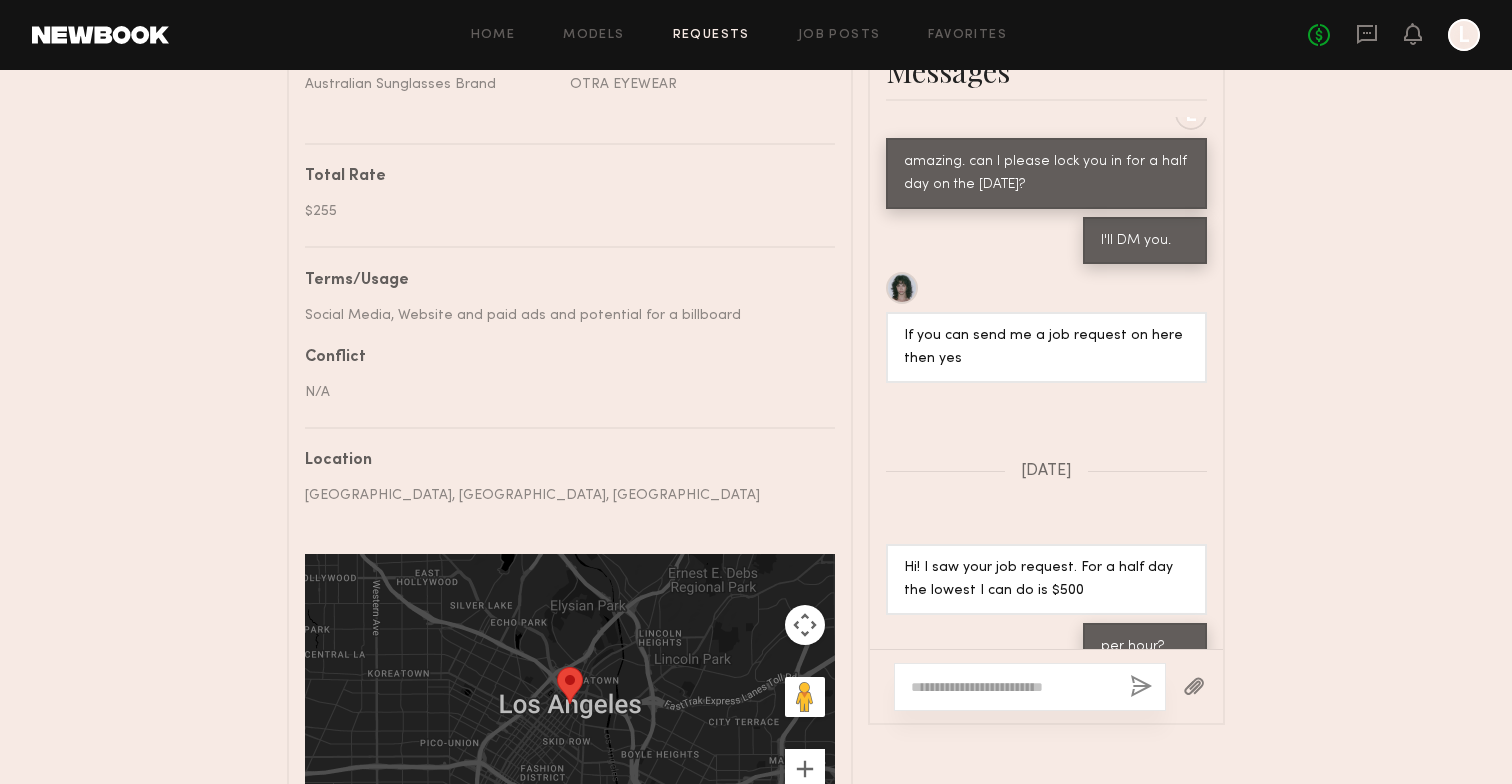 click 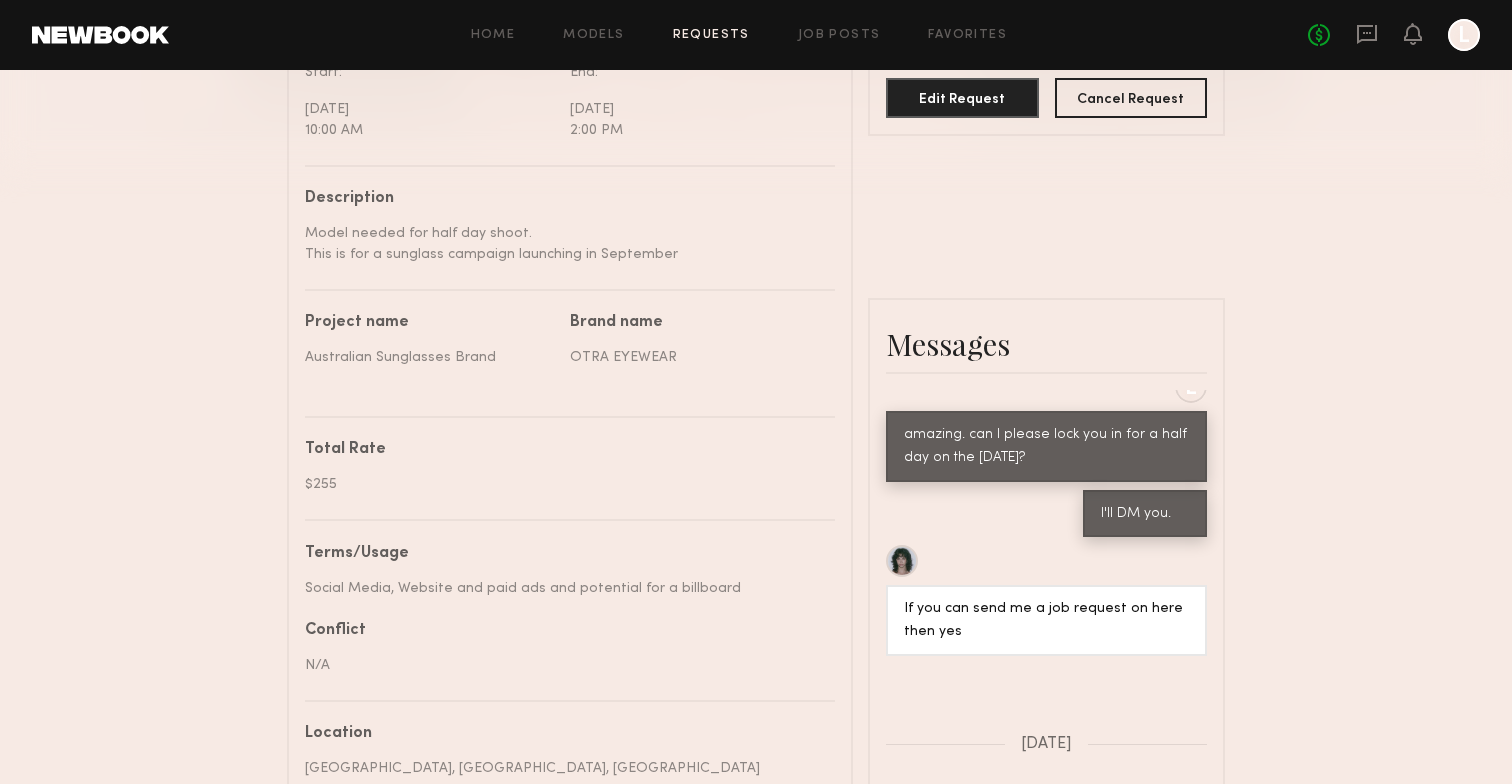 scroll, scrollTop: 507, scrollLeft: 0, axis: vertical 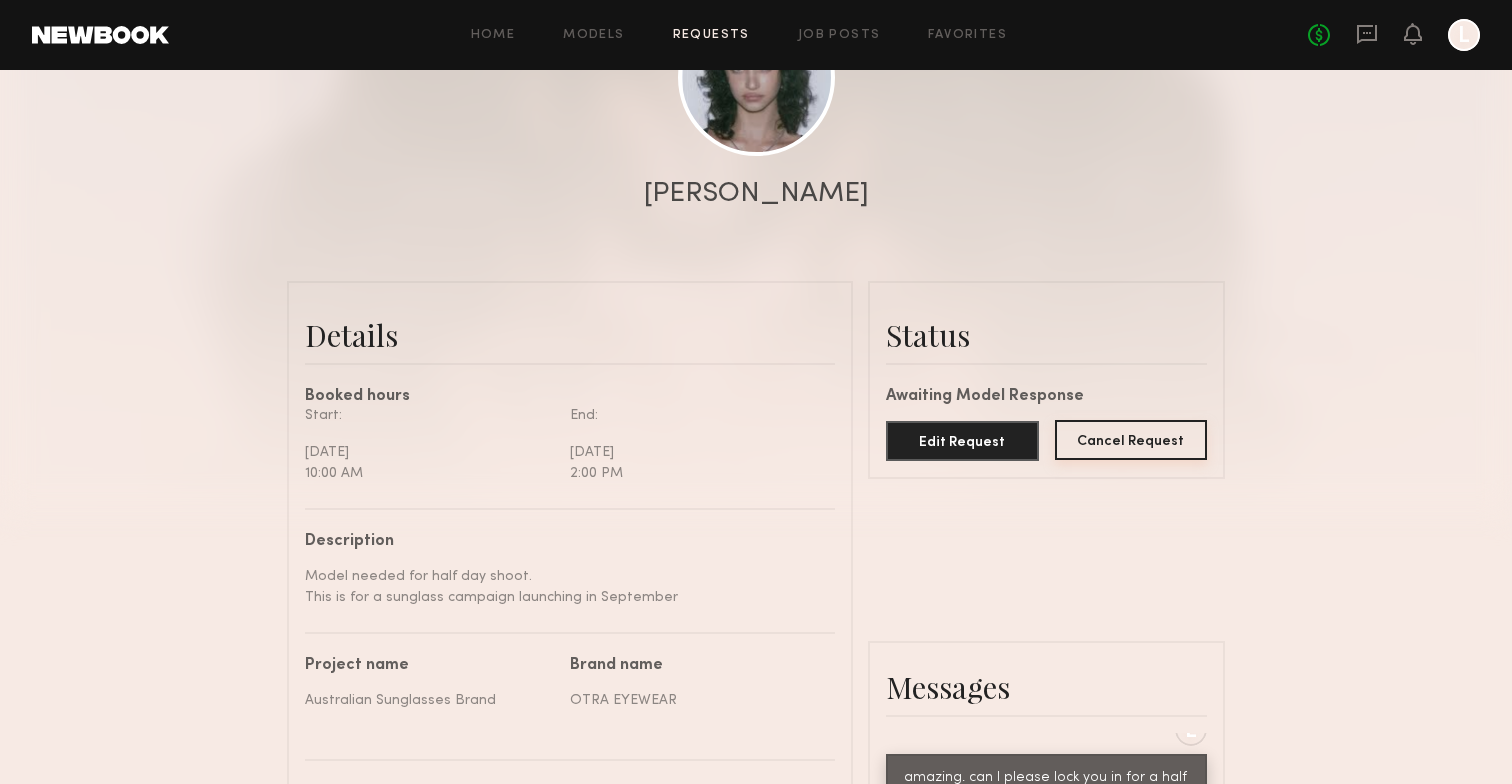click on "Cancel Request" 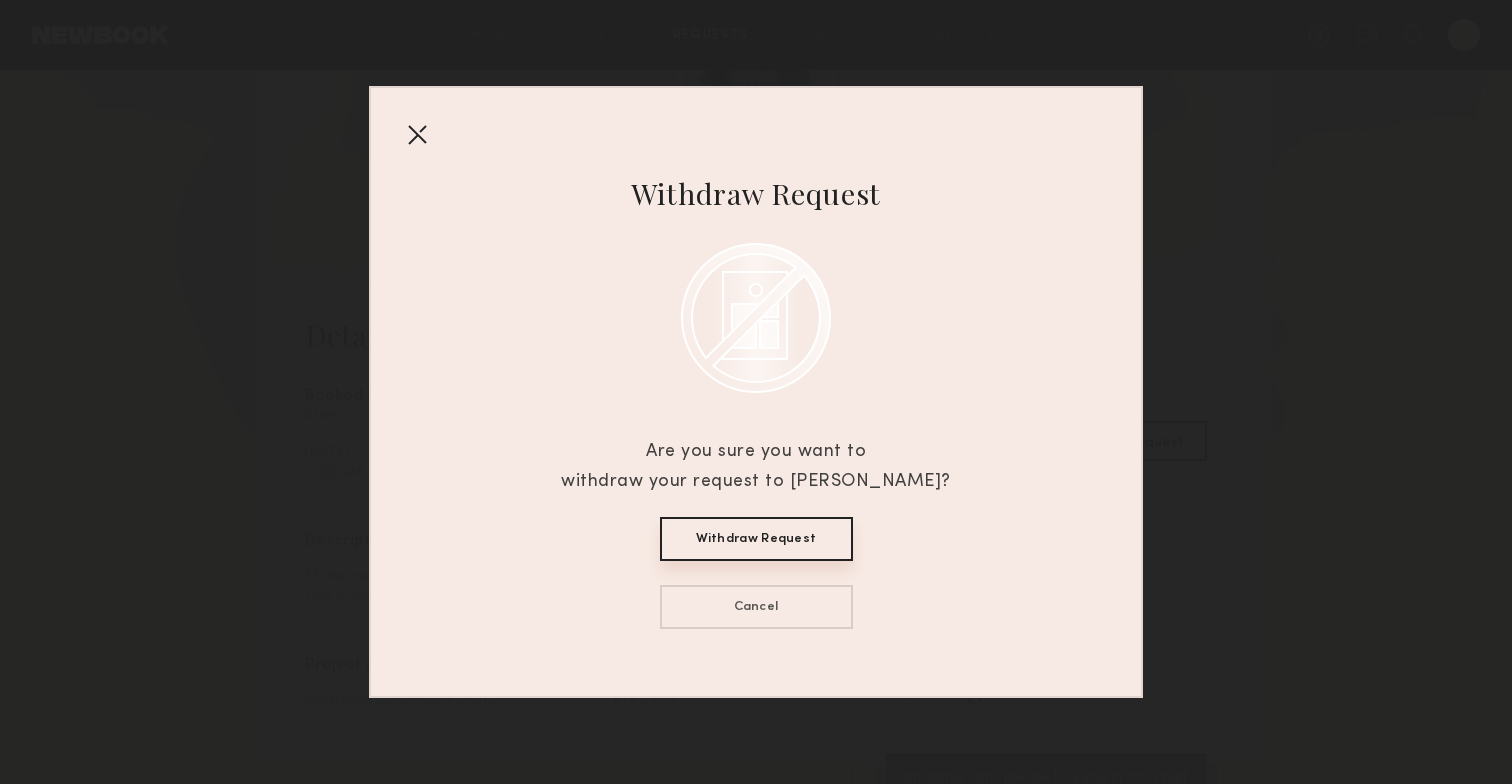 click on "Withdraw Request" at bounding box center [756, 539] 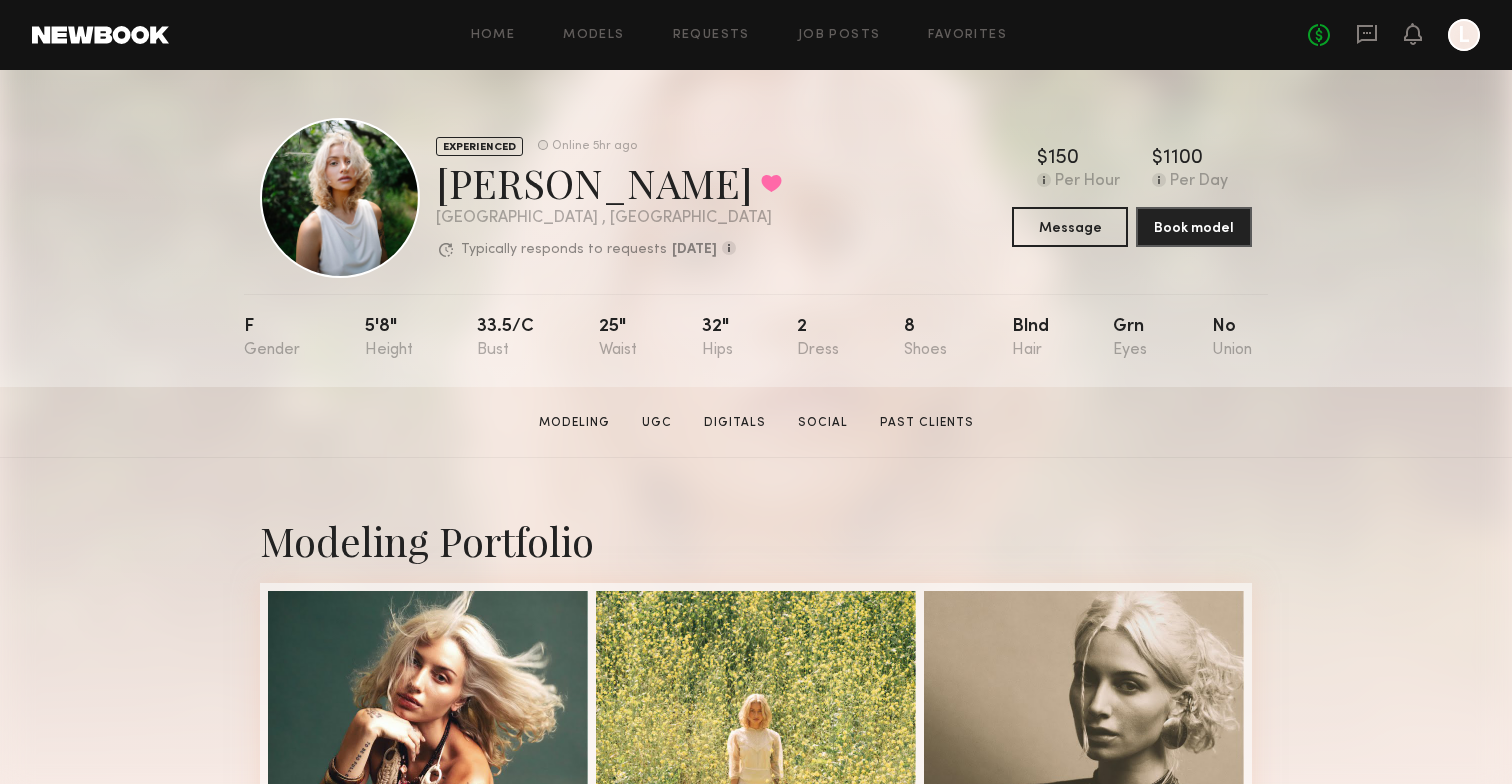 scroll, scrollTop: 0, scrollLeft: 0, axis: both 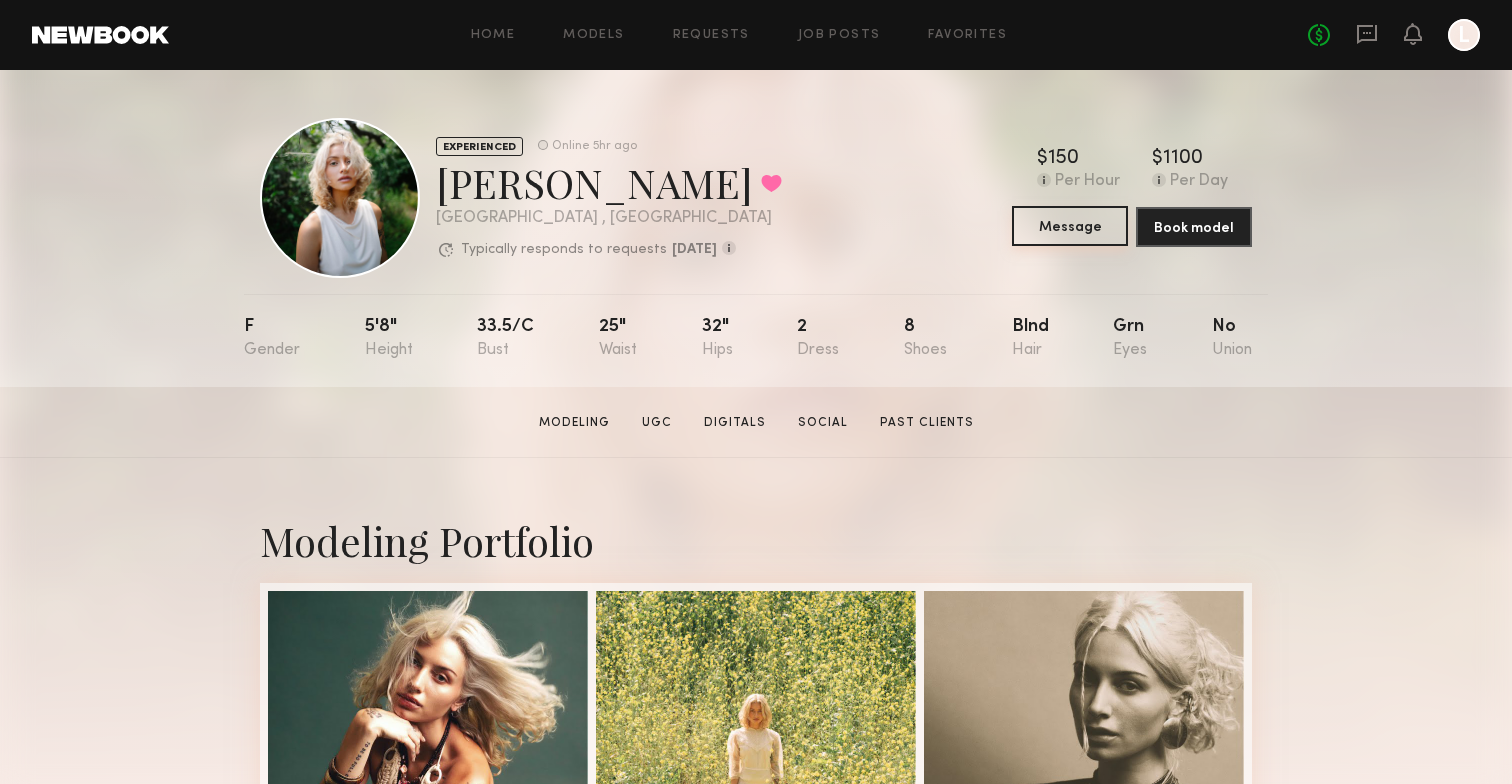 click on "Message" 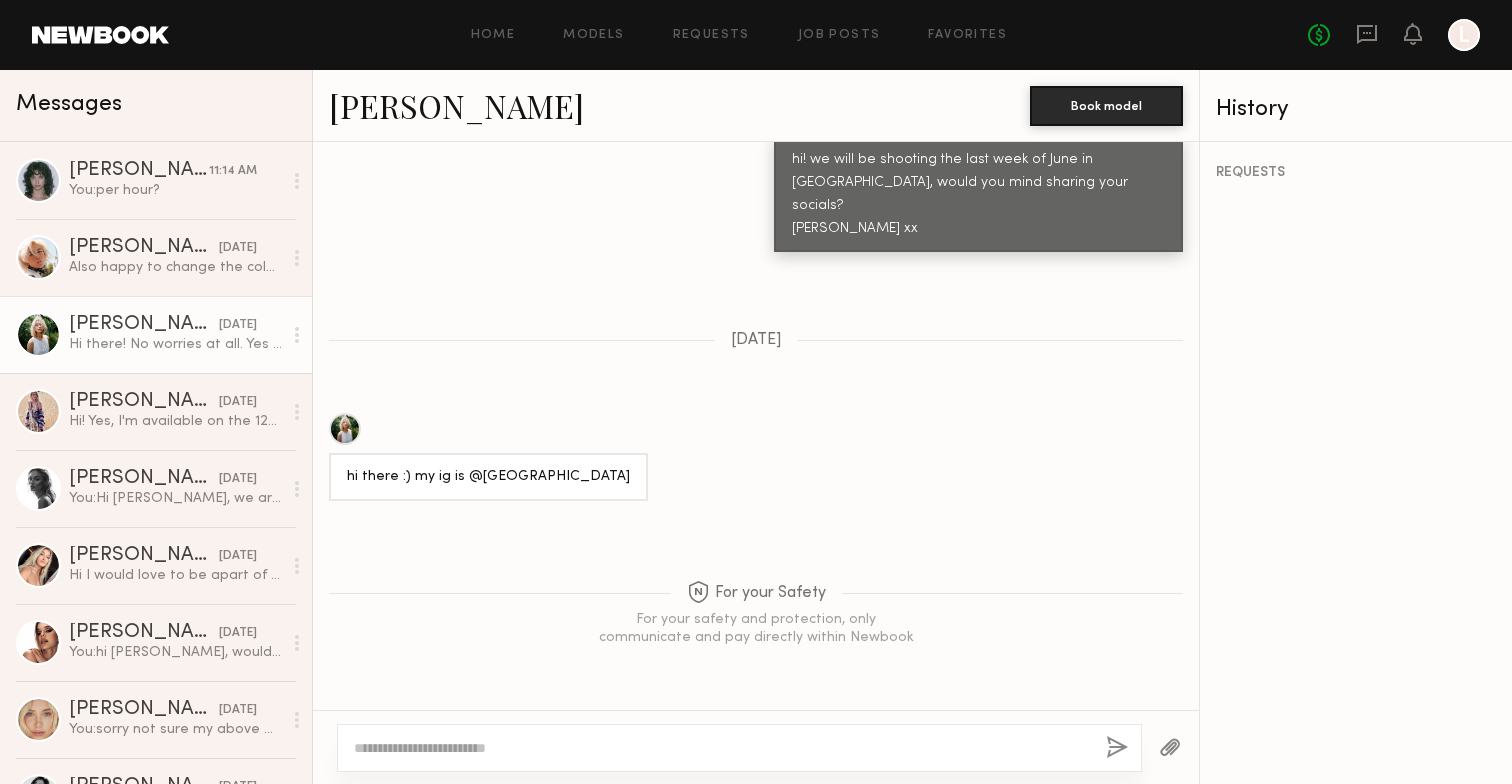 scroll, scrollTop: 1953, scrollLeft: 0, axis: vertical 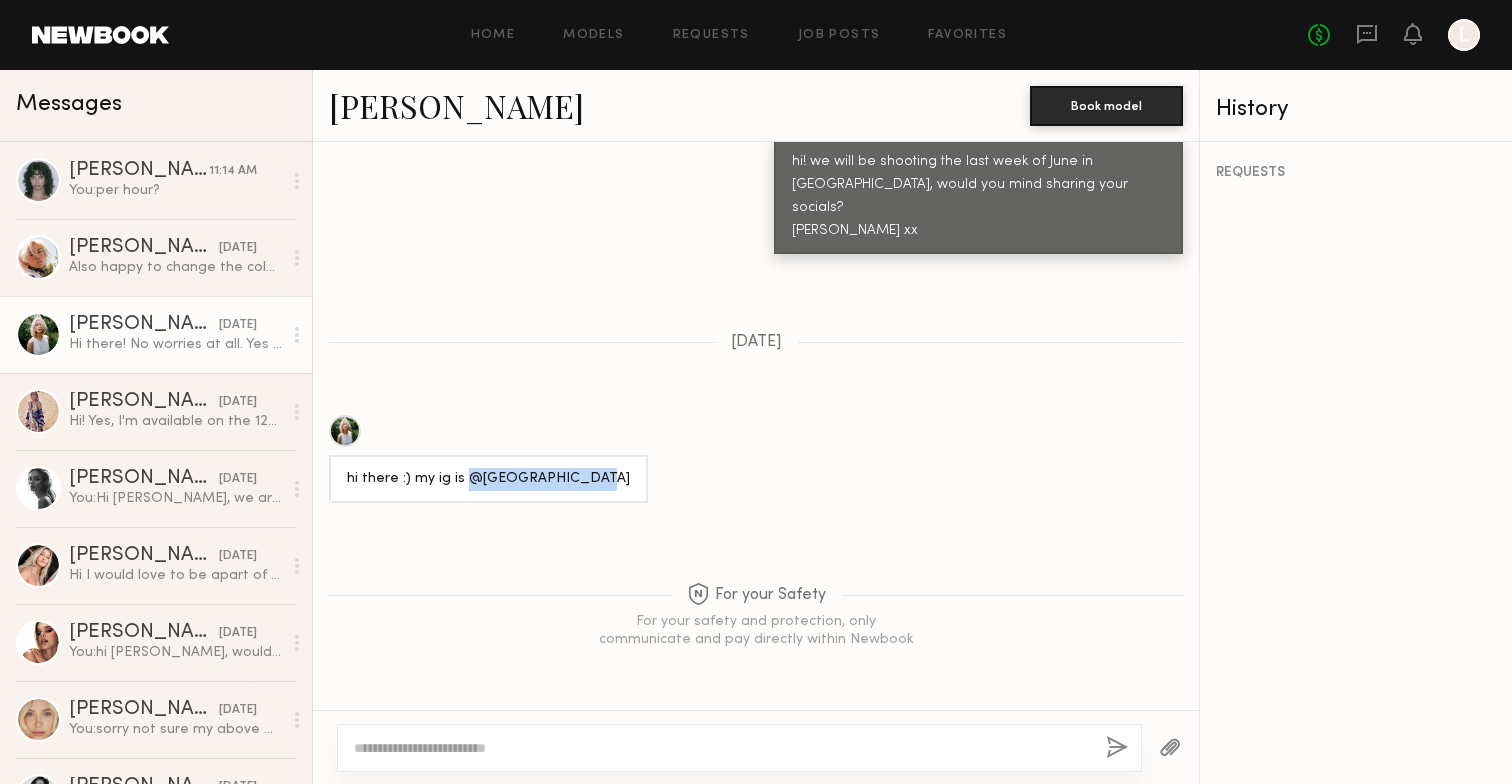 drag, startPoint x: 463, startPoint y: 380, endPoint x: 607, endPoint y: 383, distance: 144.03125 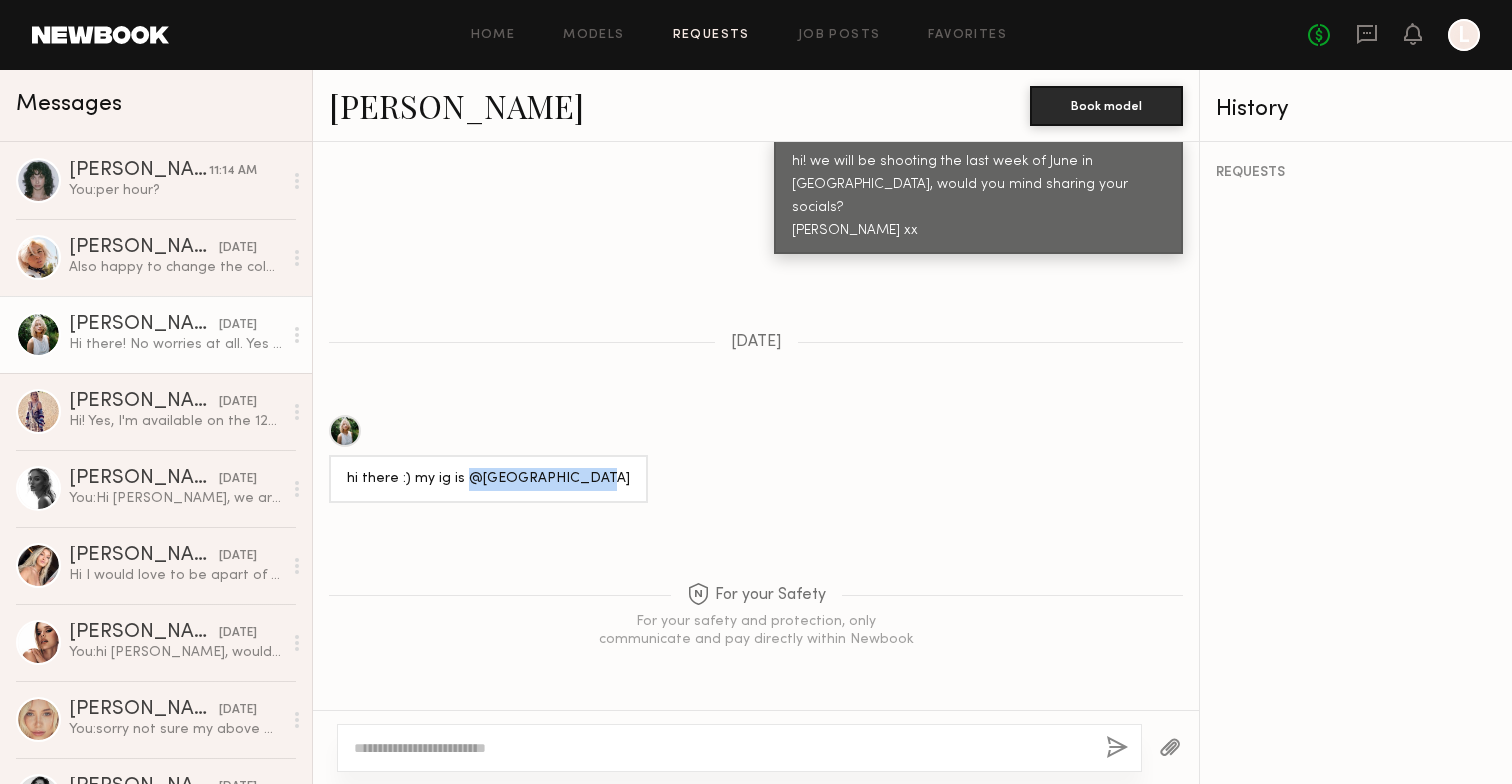 click on "Requests" 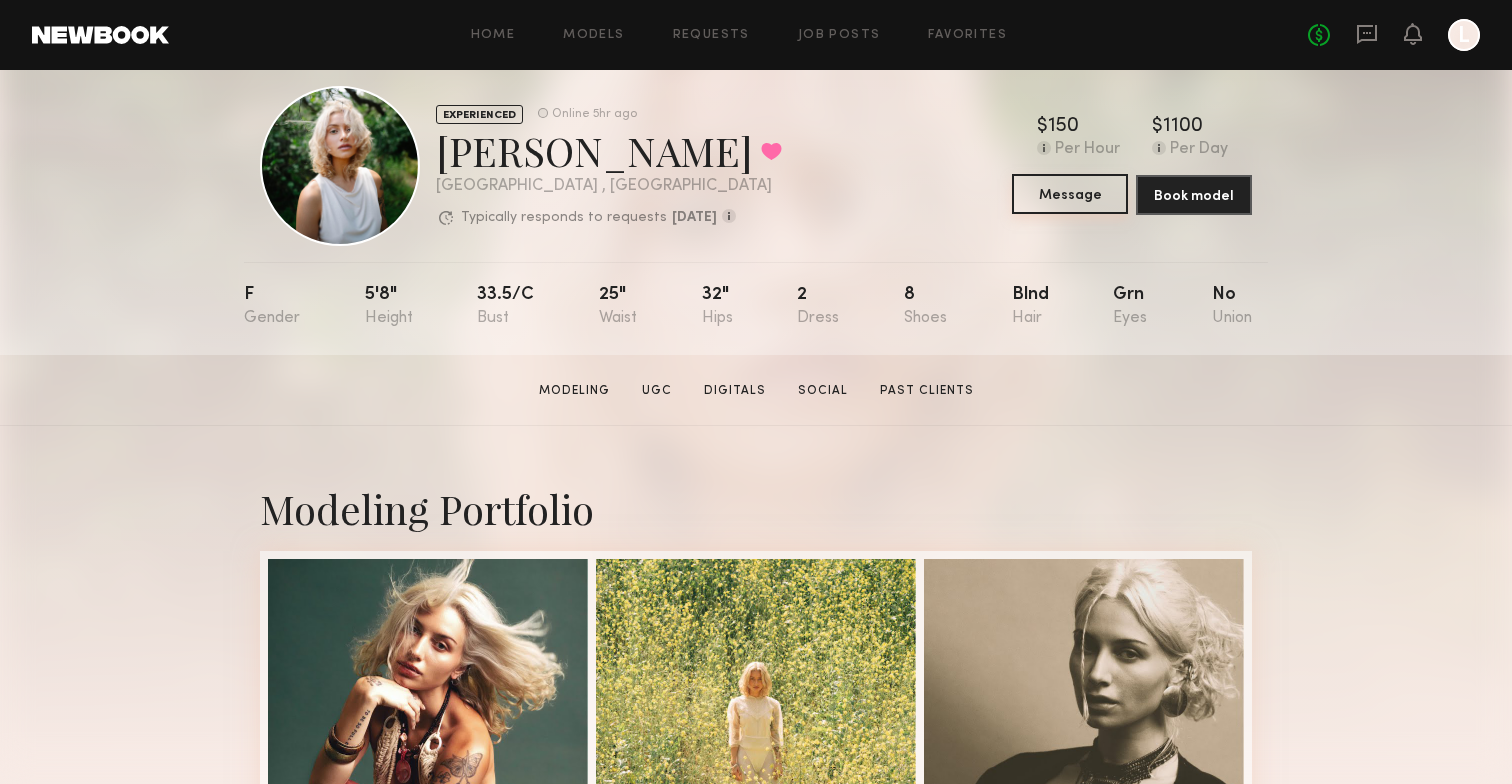 scroll, scrollTop: 18, scrollLeft: 0, axis: vertical 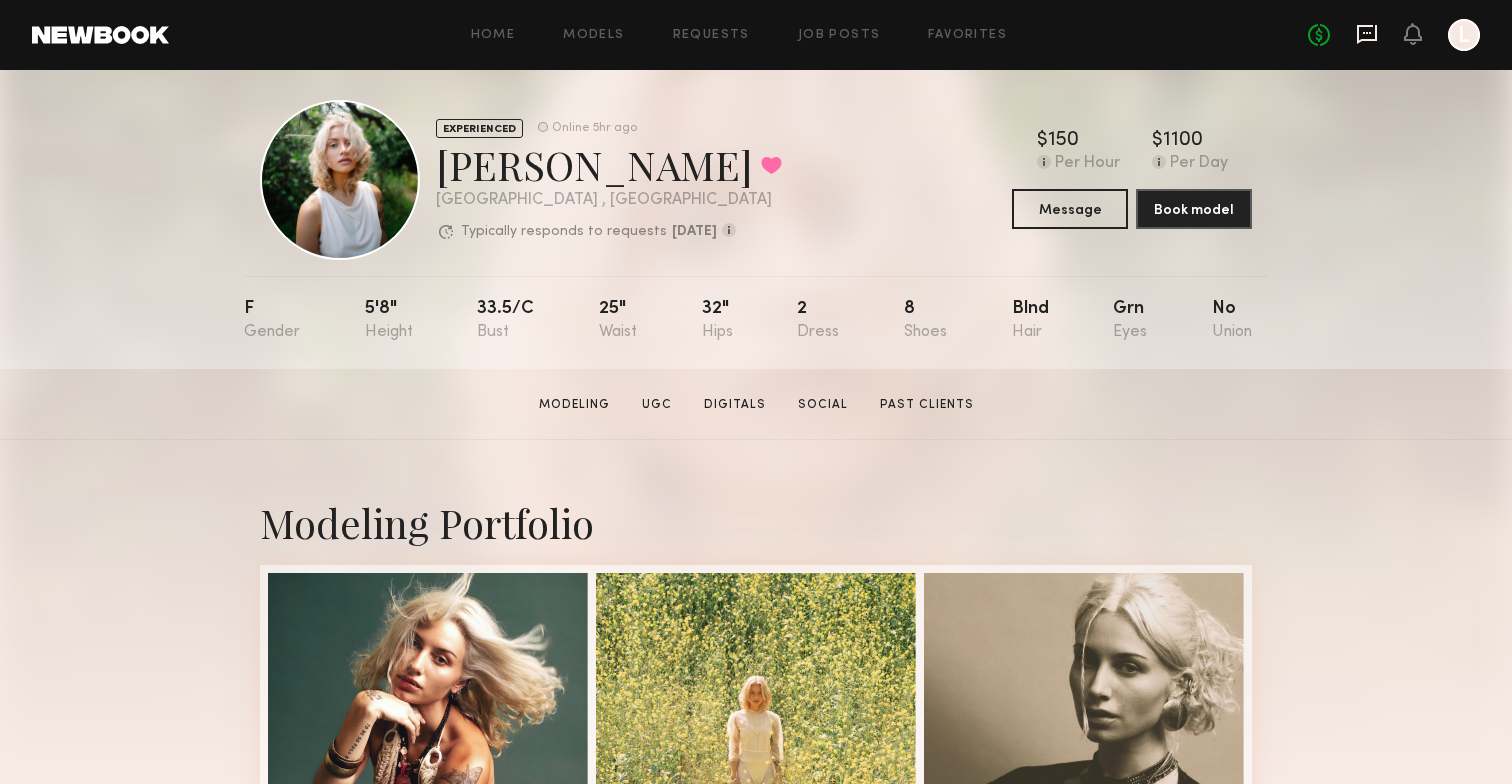 click 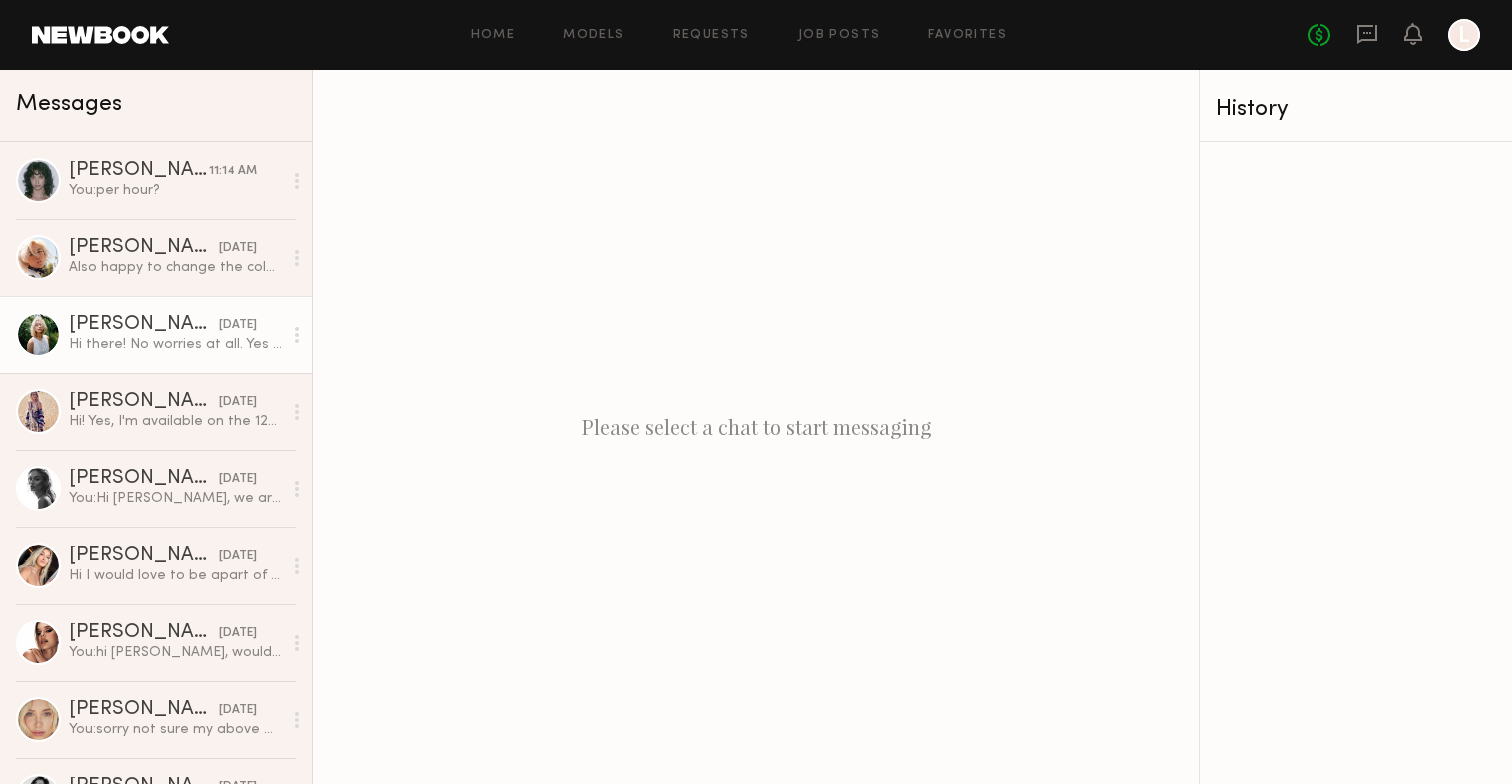 click on "[PERSON_NAME]" 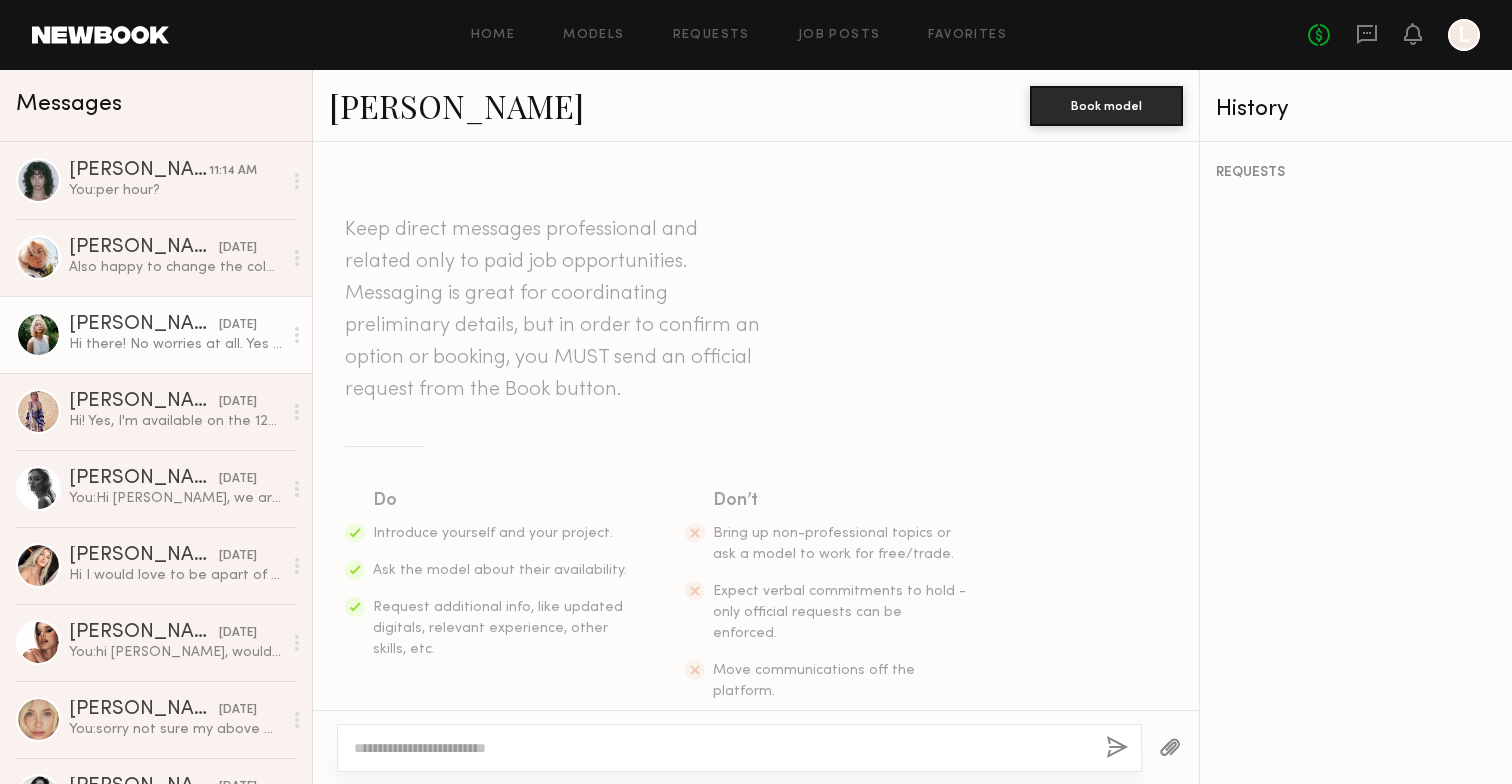 scroll, scrollTop: 2347, scrollLeft: 0, axis: vertical 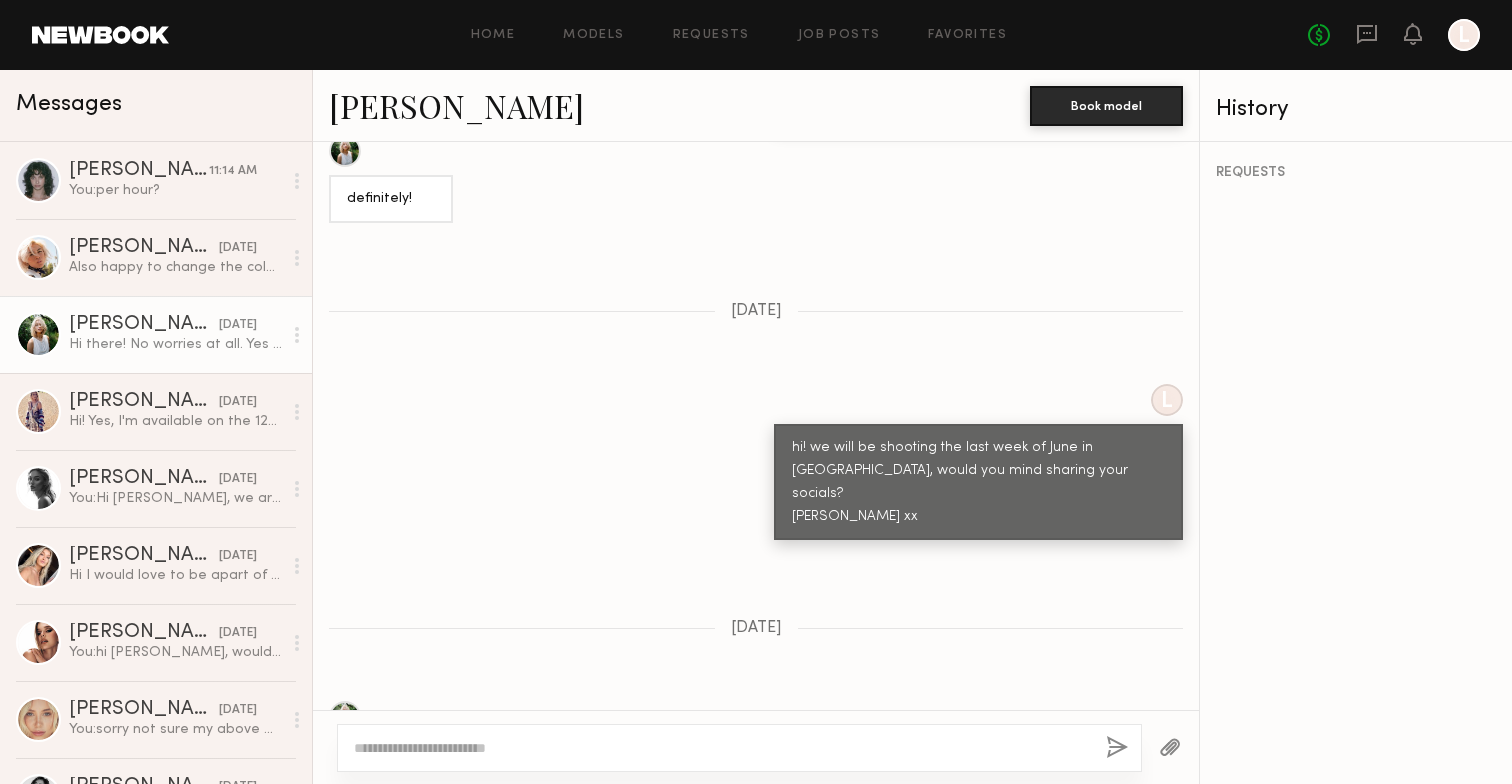 drag, startPoint x: 462, startPoint y: 667, endPoint x: 597, endPoint y: 665, distance: 135.01482 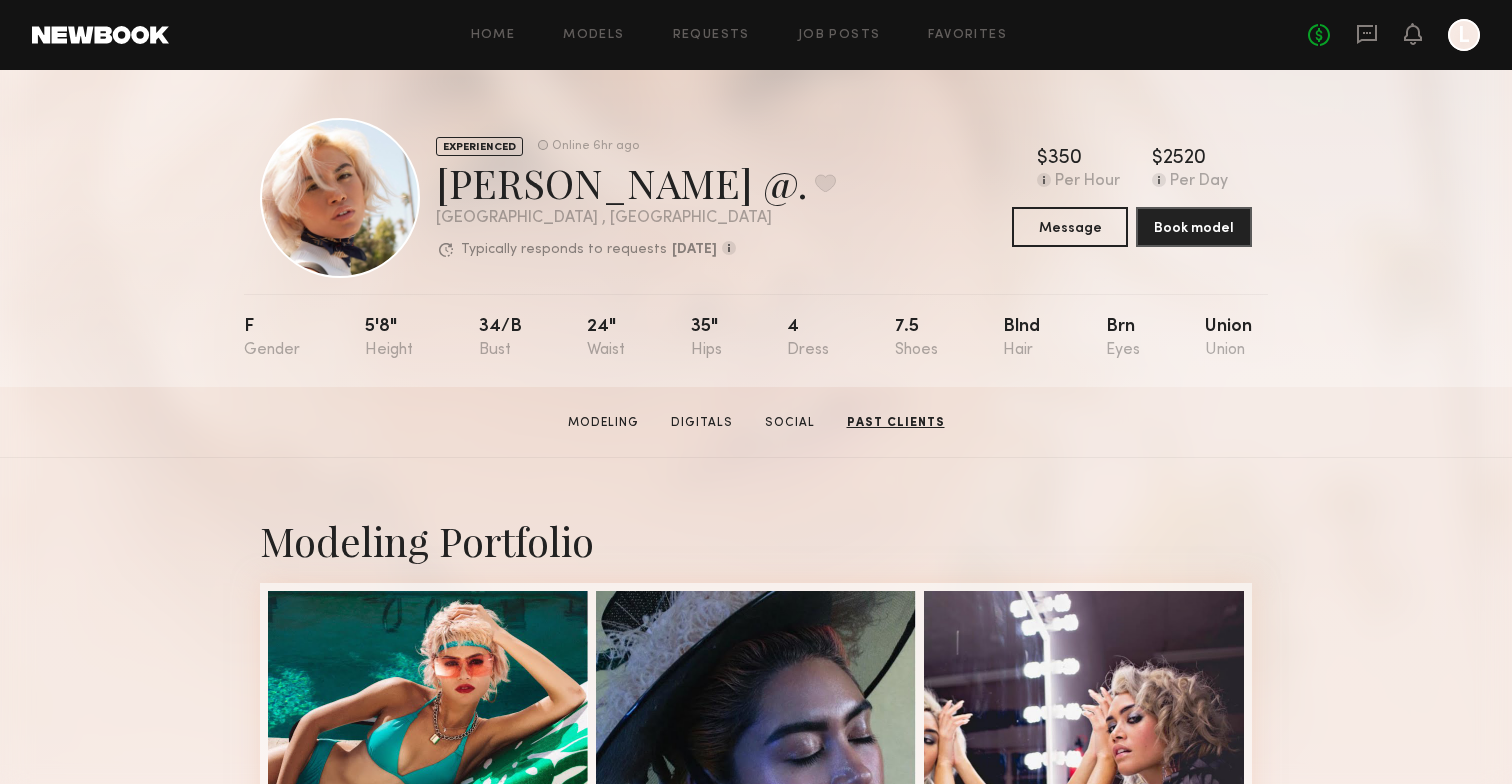 scroll, scrollTop: 0, scrollLeft: 0, axis: both 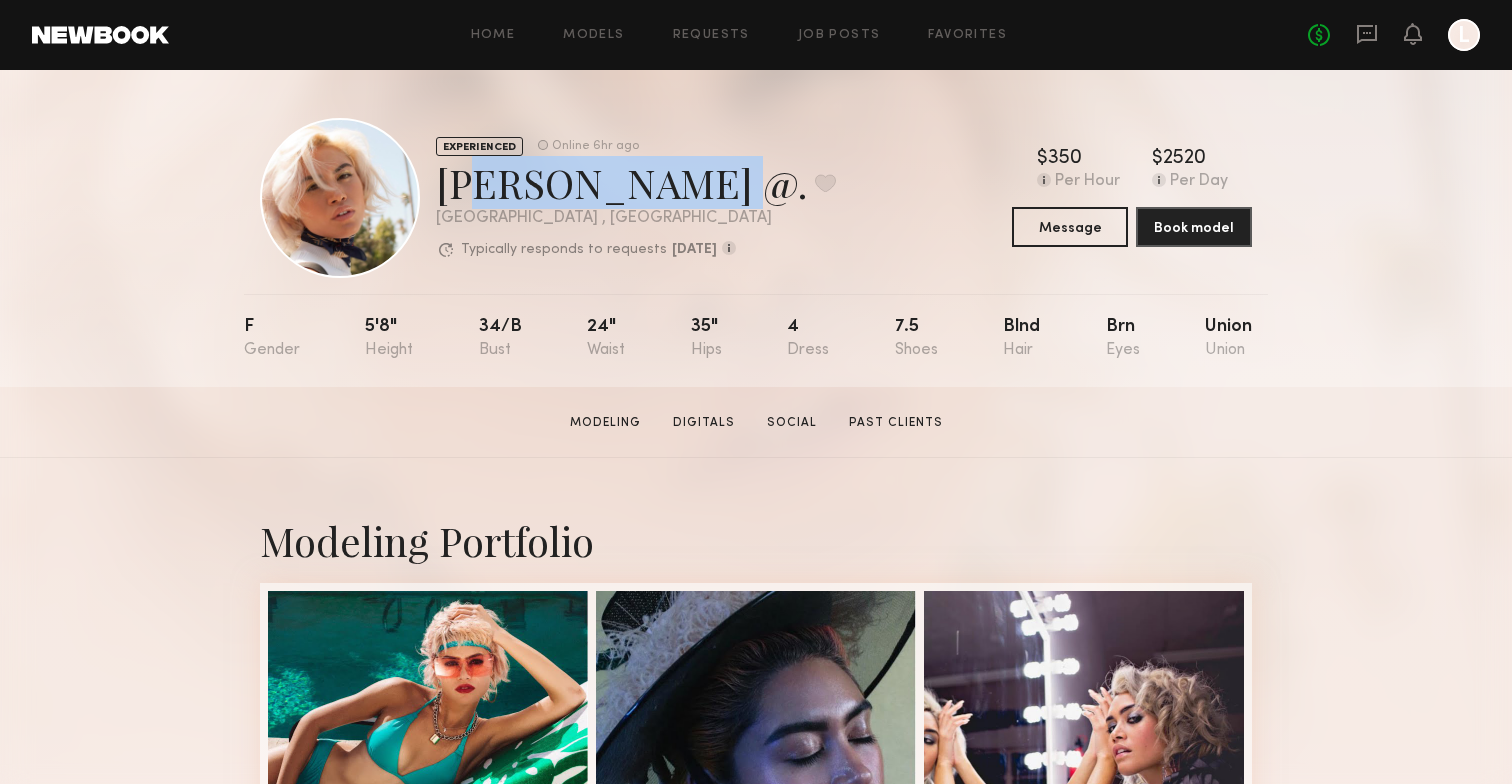 drag, startPoint x: 705, startPoint y: 190, endPoint x: 451, endPoint y: 195, distance: 254.04921 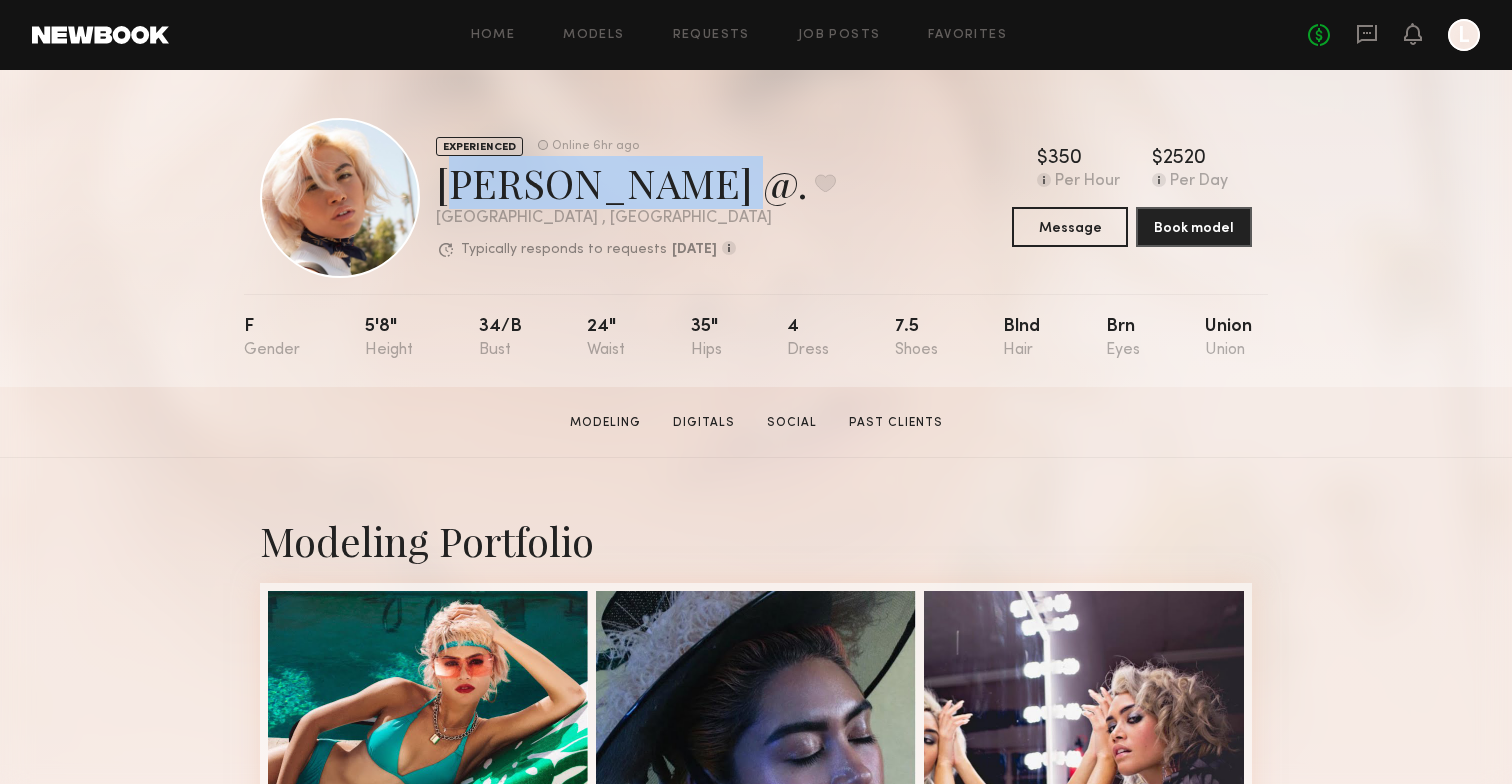 drag, startPoint x: 439, startPoint y: 186, endPoint x: 697, endPoint y: 185, distance: 258.00195 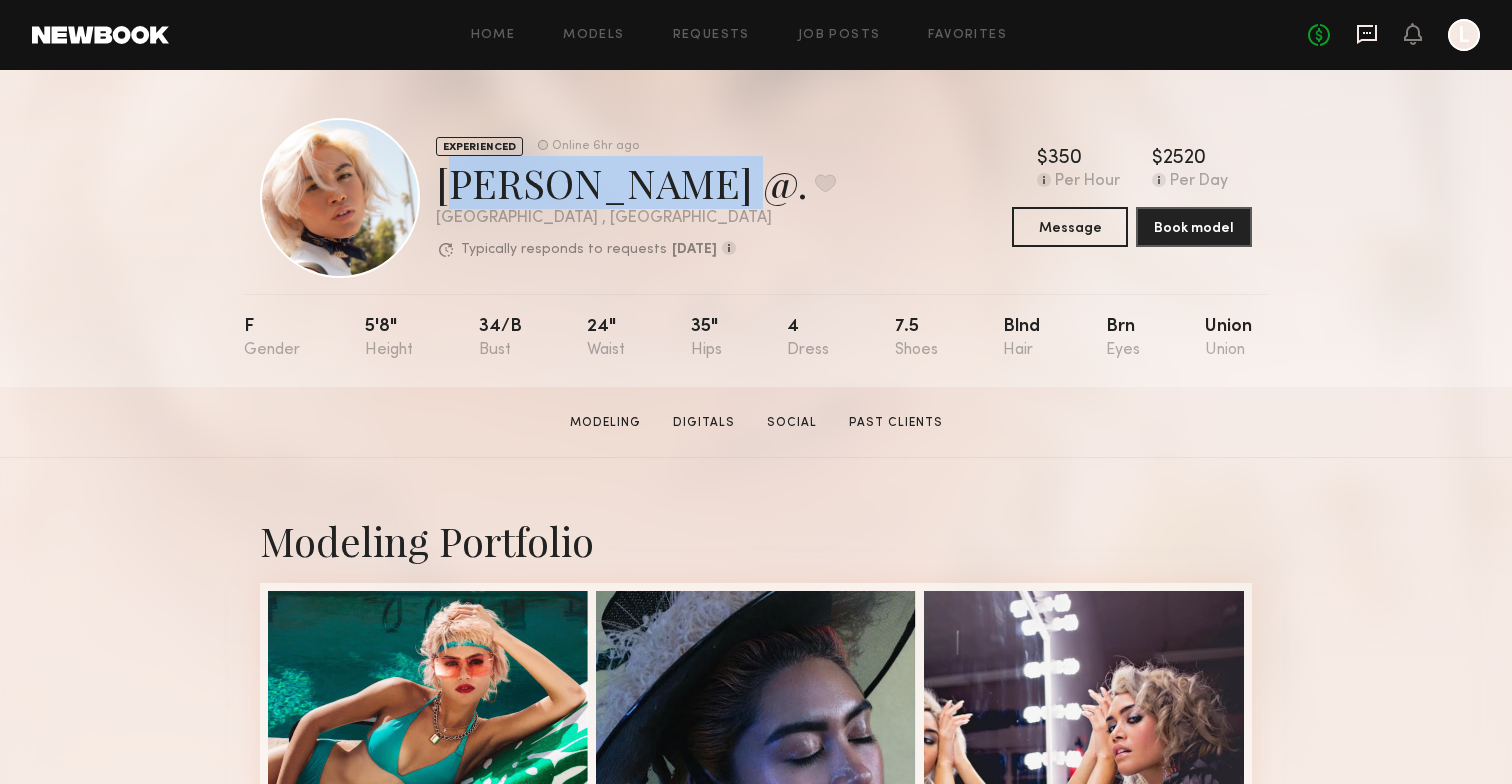 click 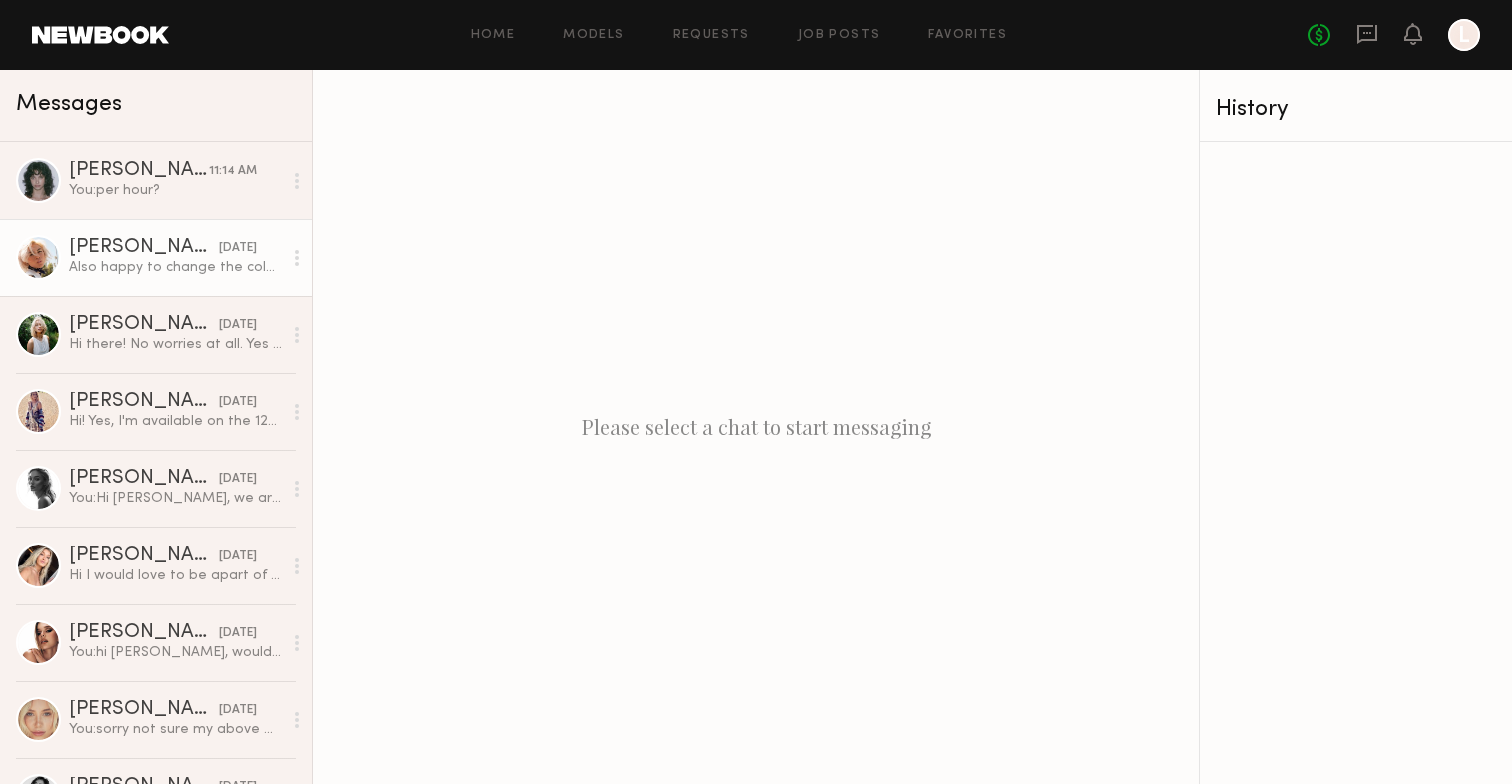 click on "Also happy to change the colour if there is something else you are going for with the campaign :)" 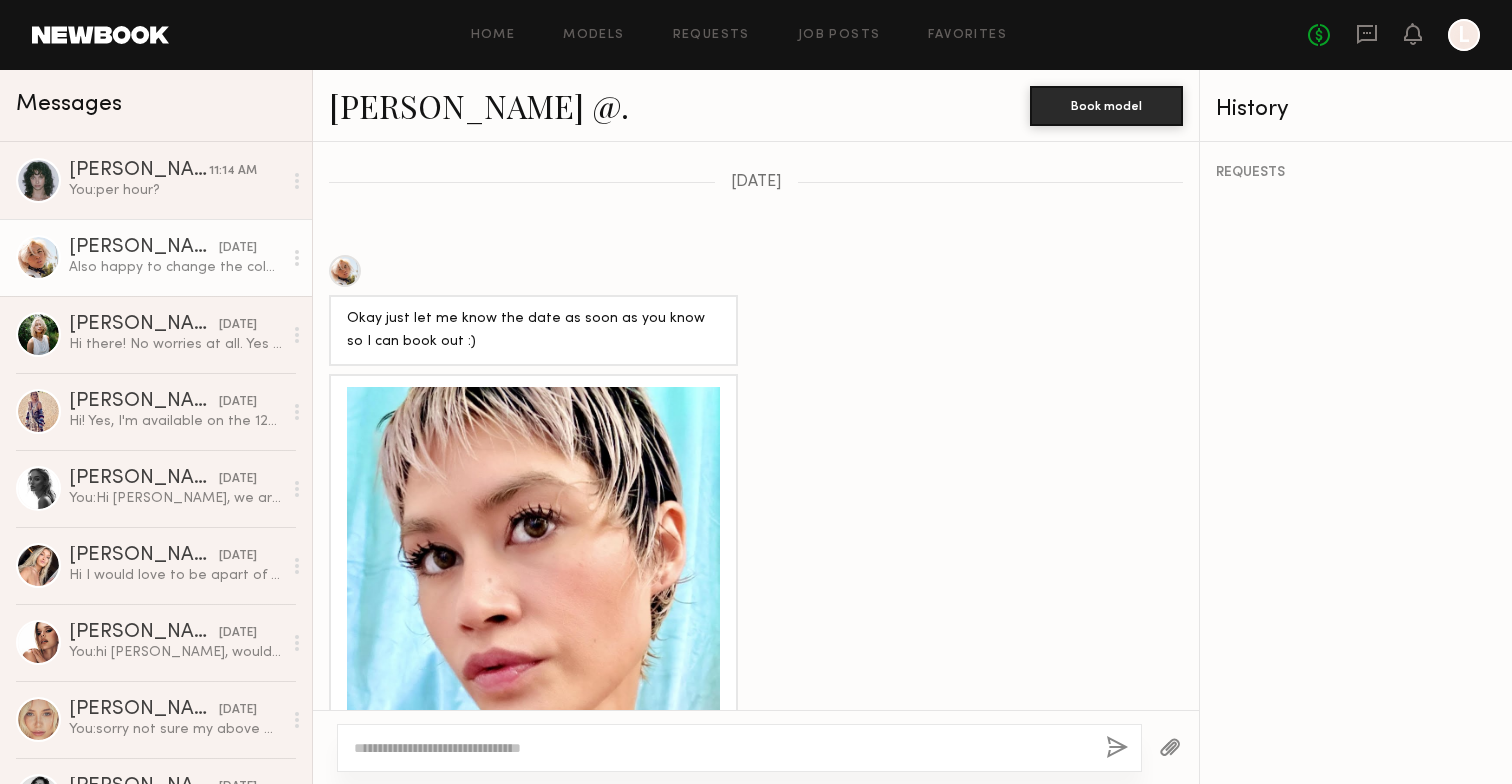 scroll, scrollTop: 1424, scrollLeft: 0, axis: vertical 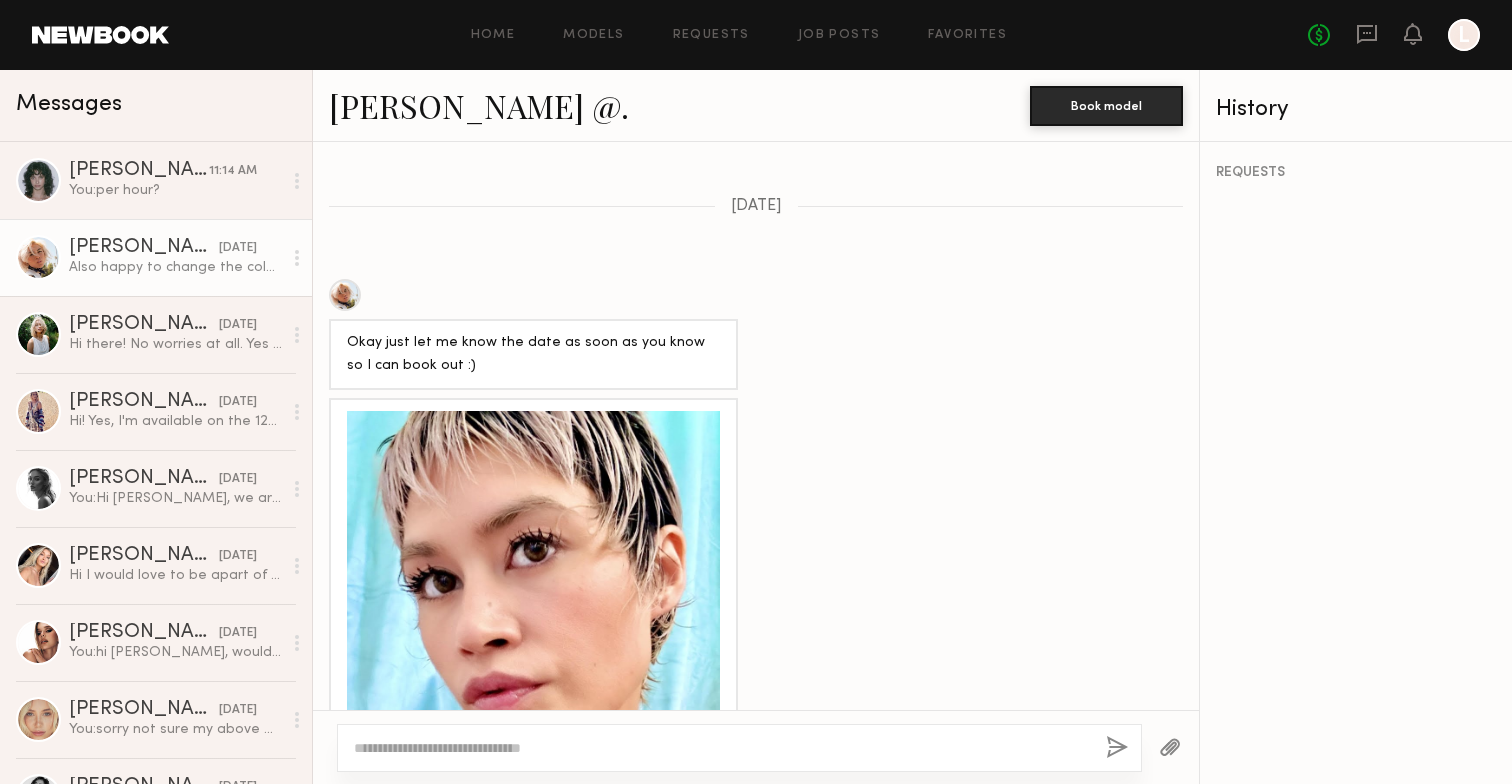 click 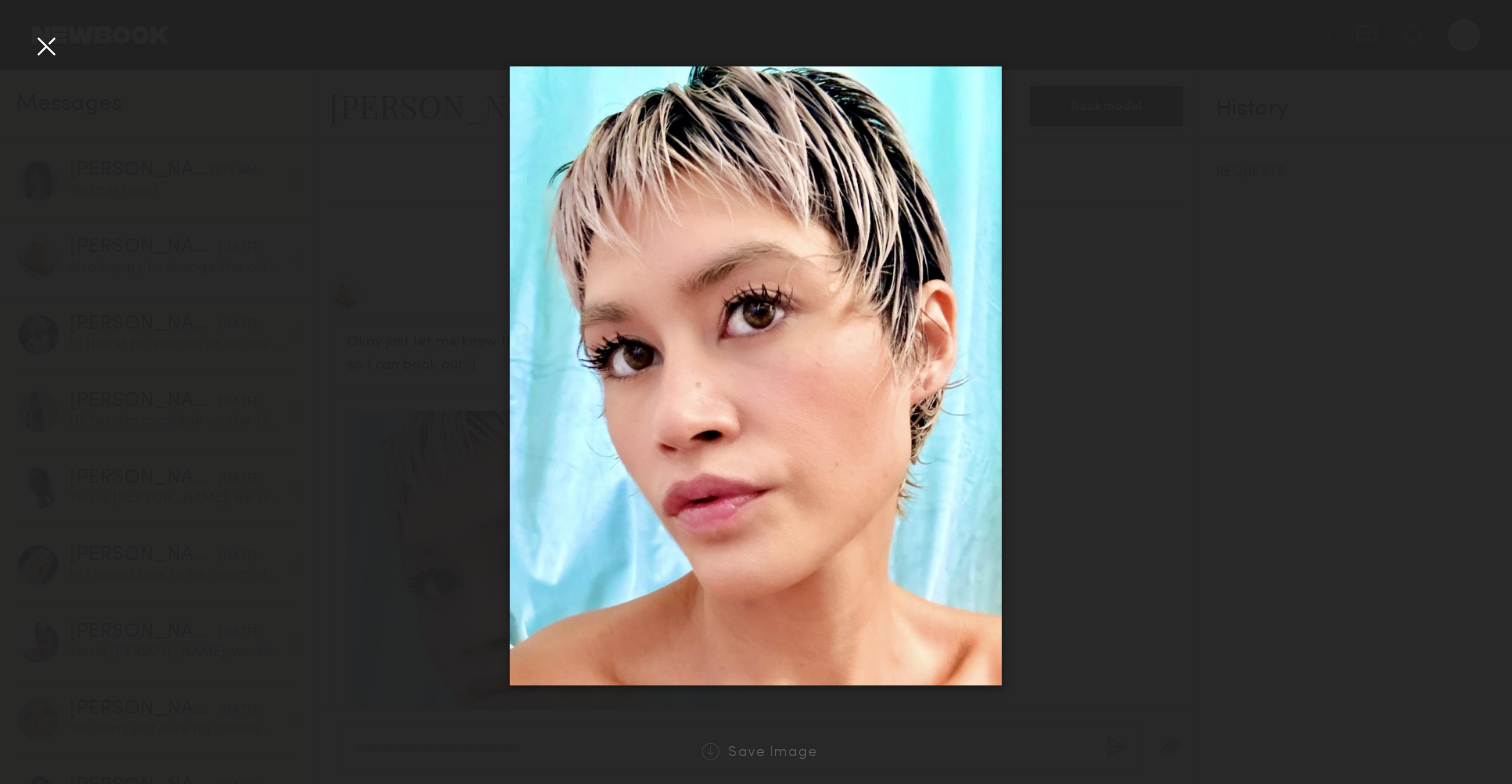 scroll, scrollTop: 0, scrollLeft: 0, axis: both 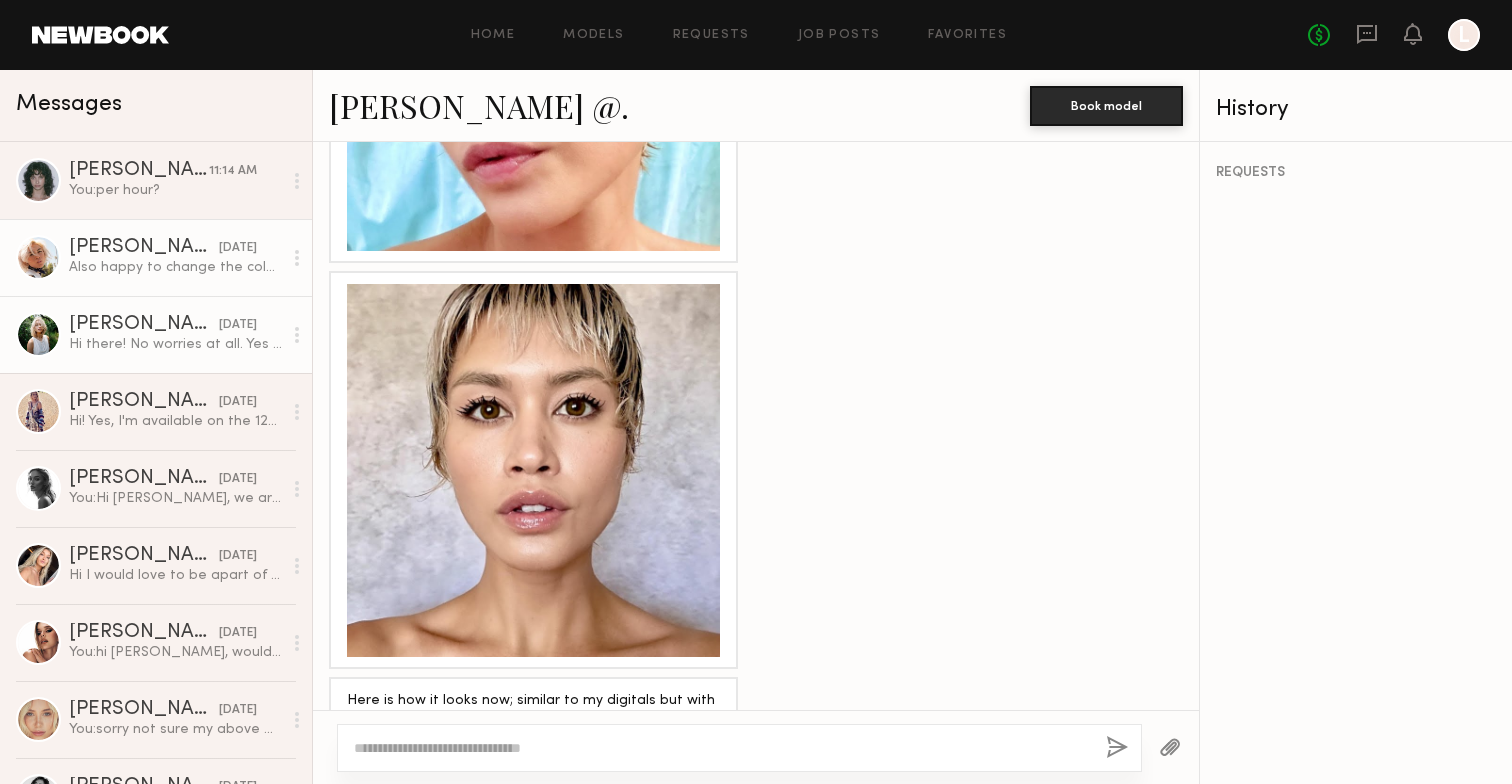 click on "Hi there! No worries at all. Yes i am available then!" 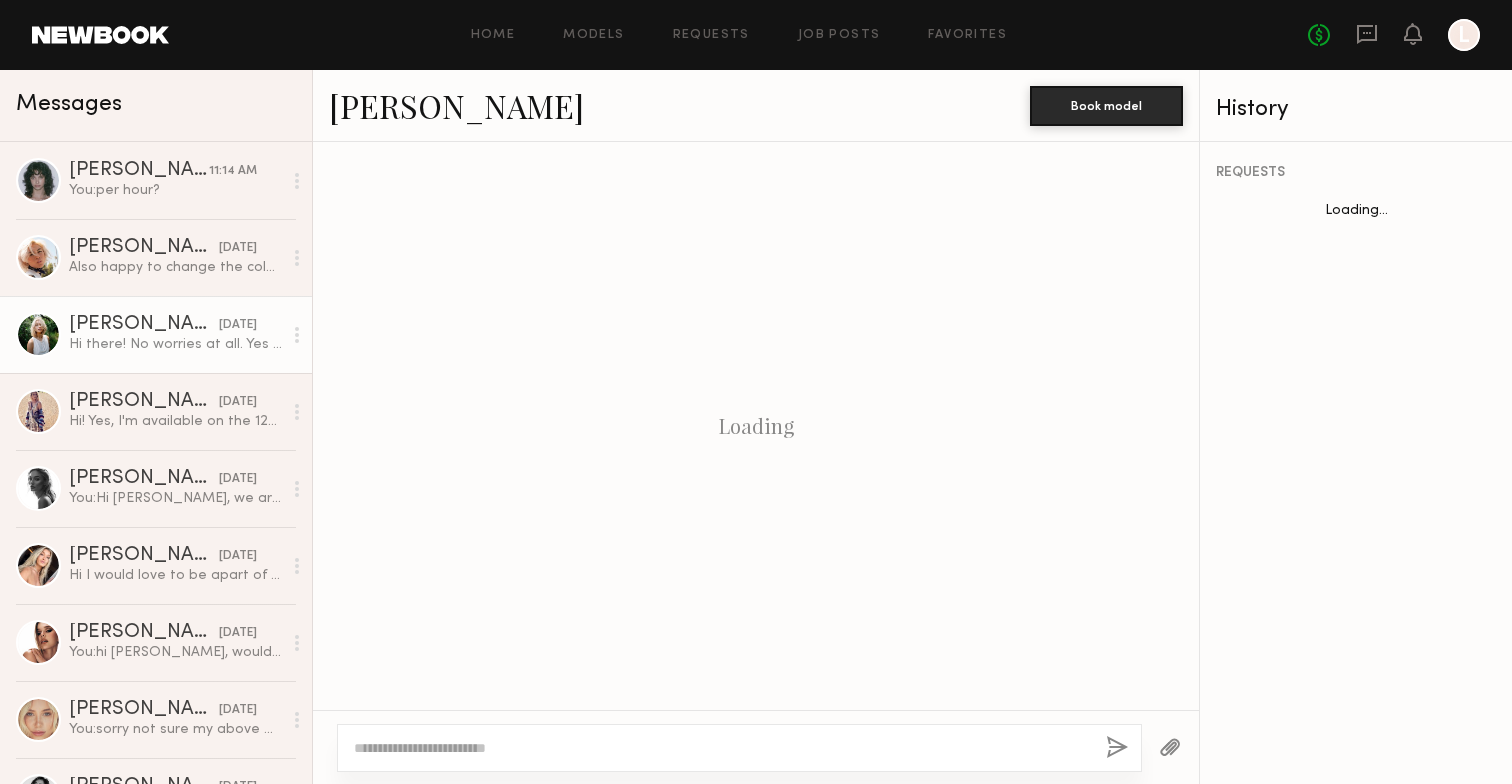 scroll, scrollTop: 2347, scrollLeft: 0, axis: vertical 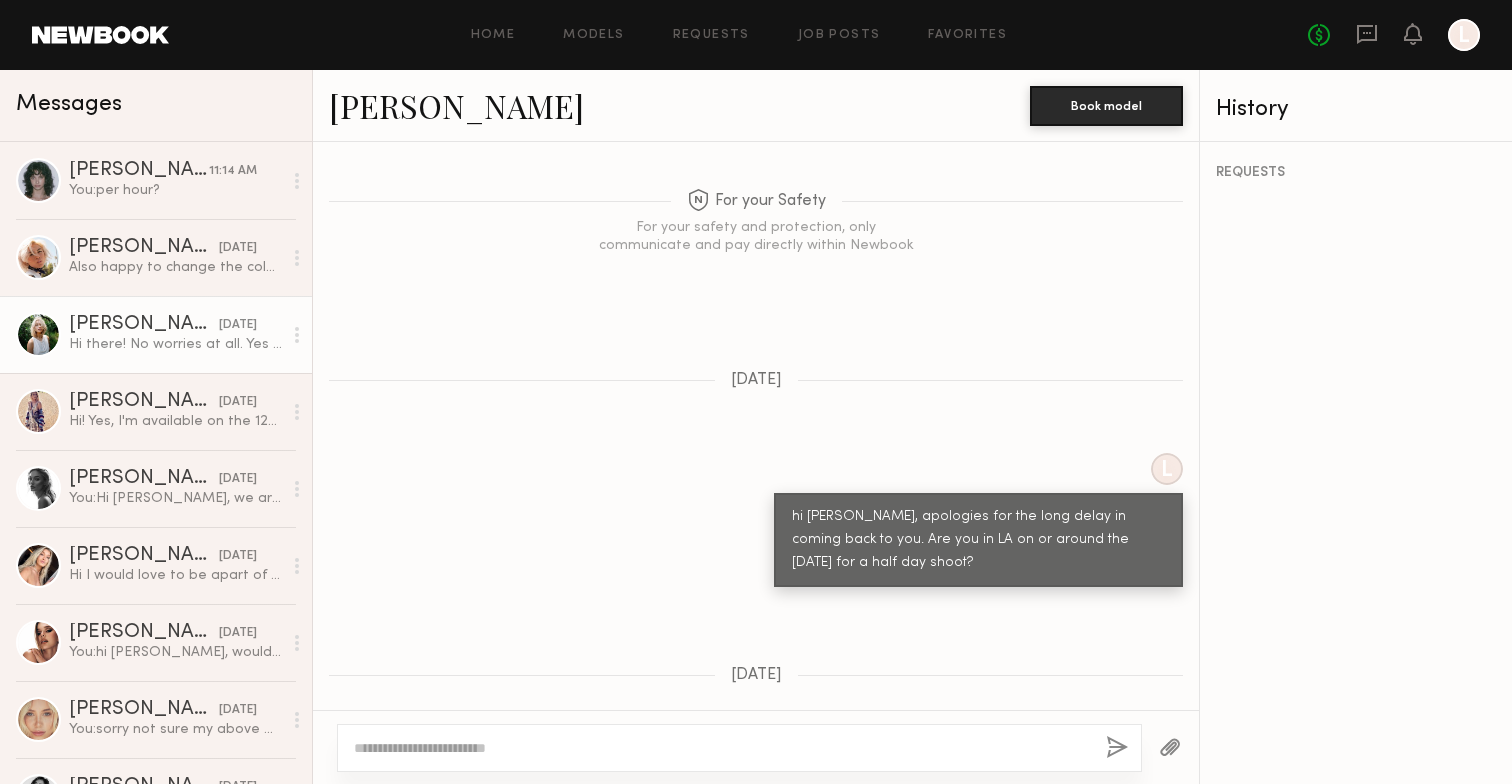 click 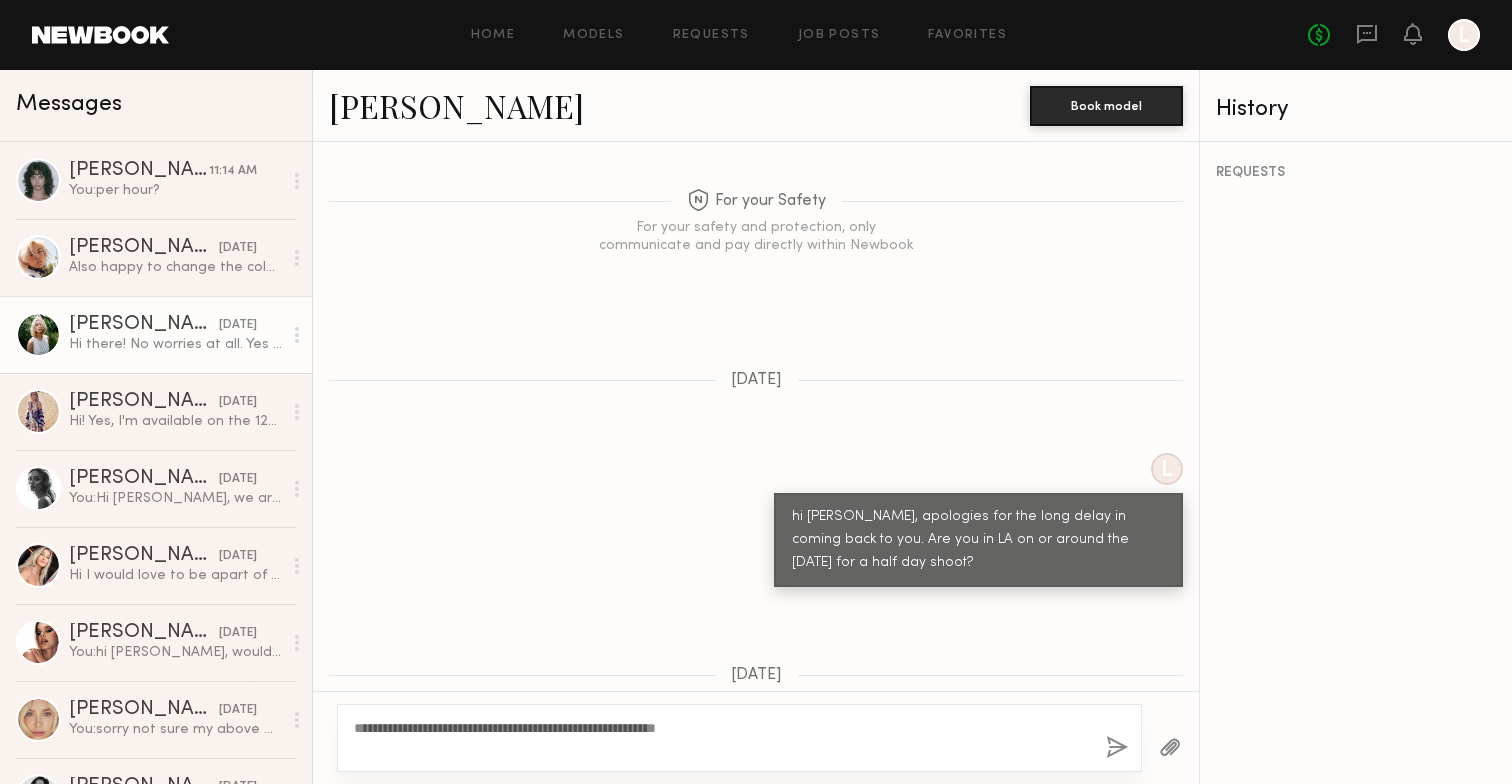 type on "**********" 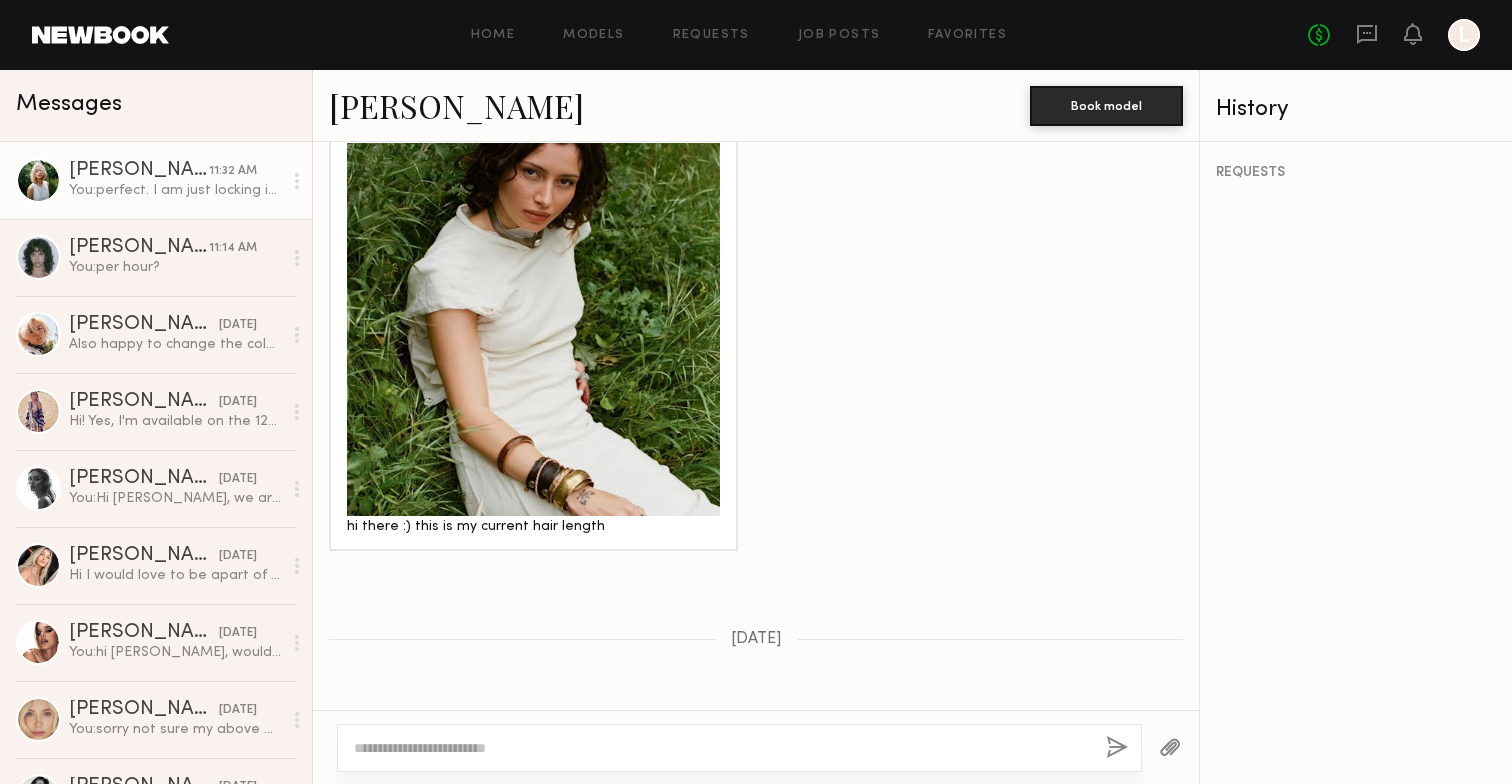 scroll, scrollTop: 979, scrollLeft: 0, axis: vertical 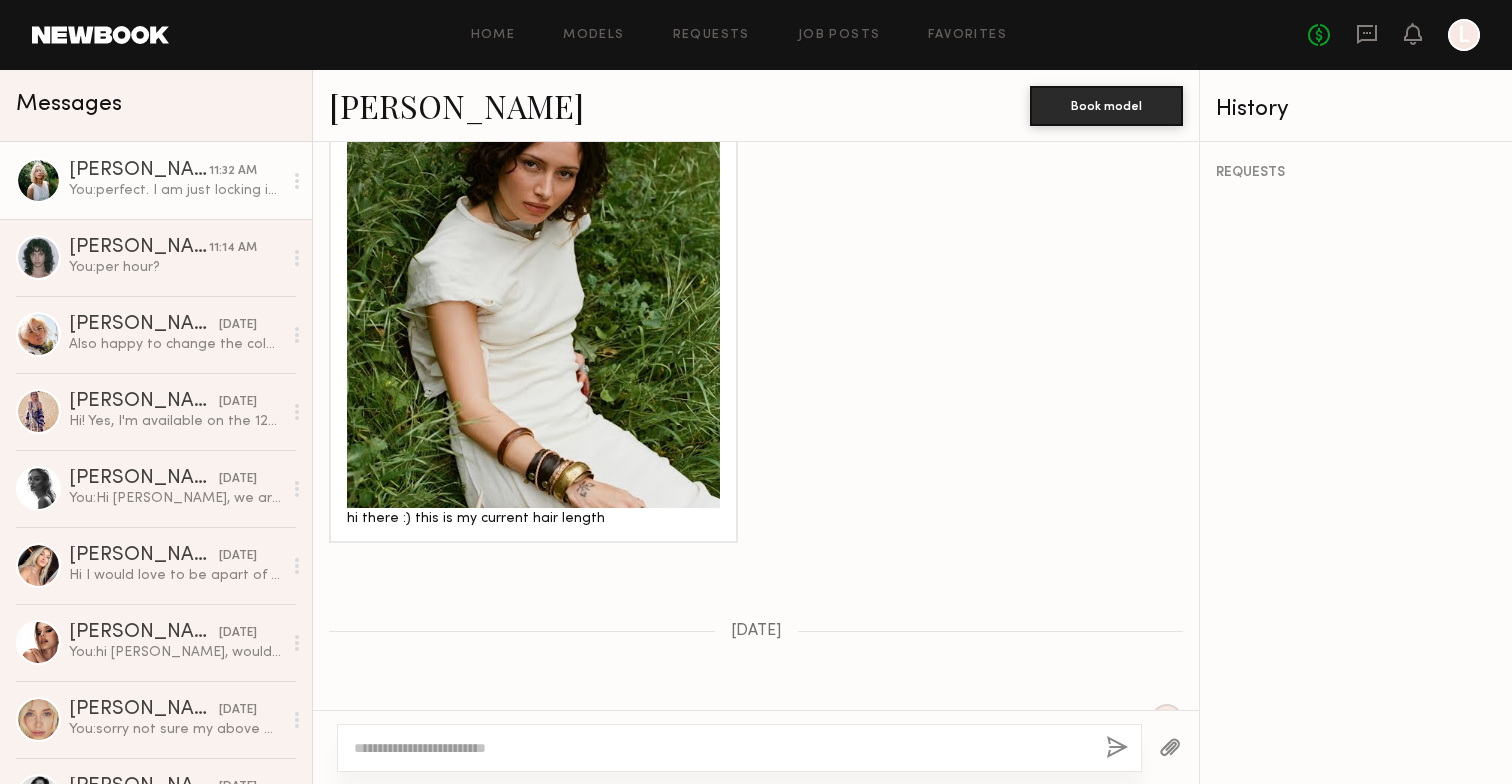 click 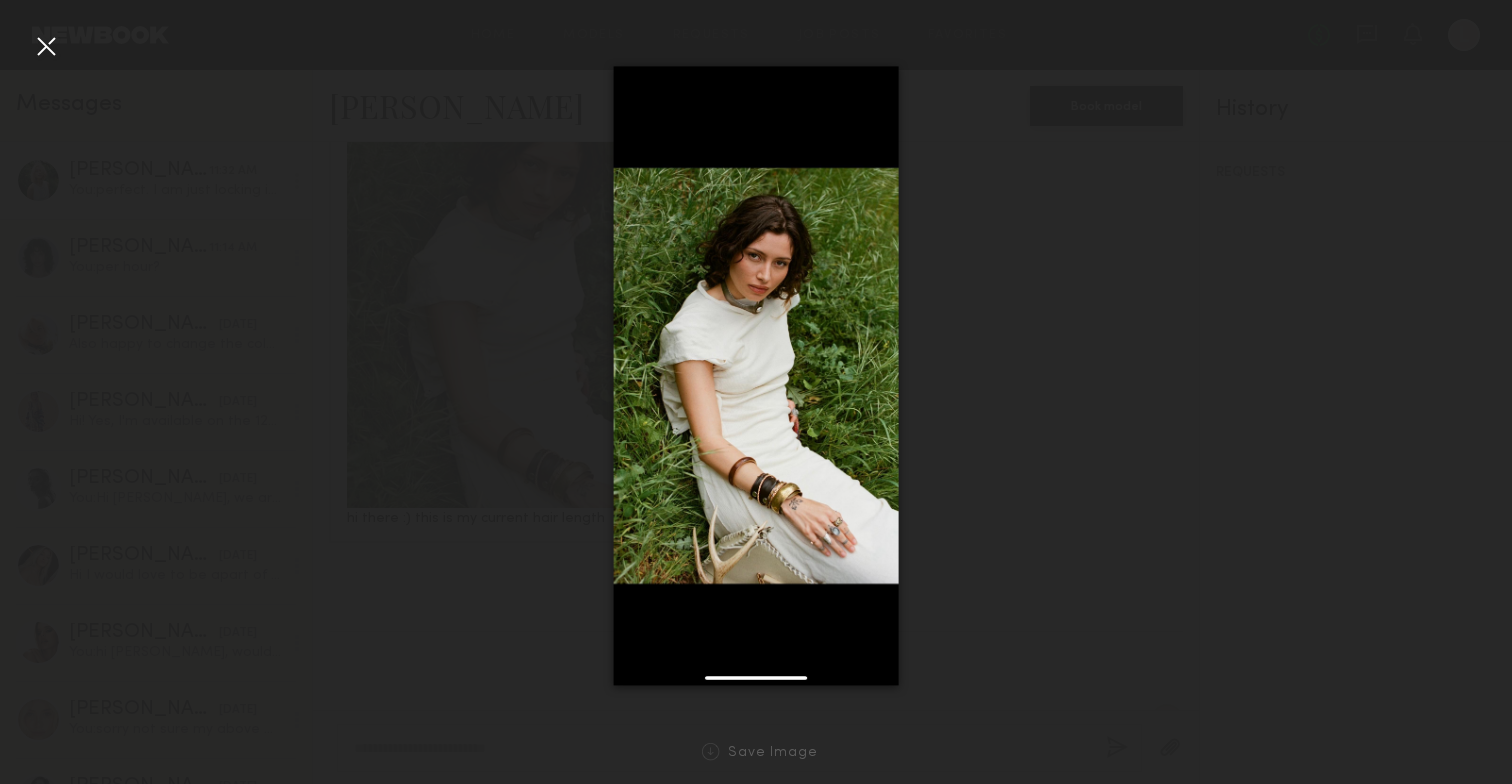 click 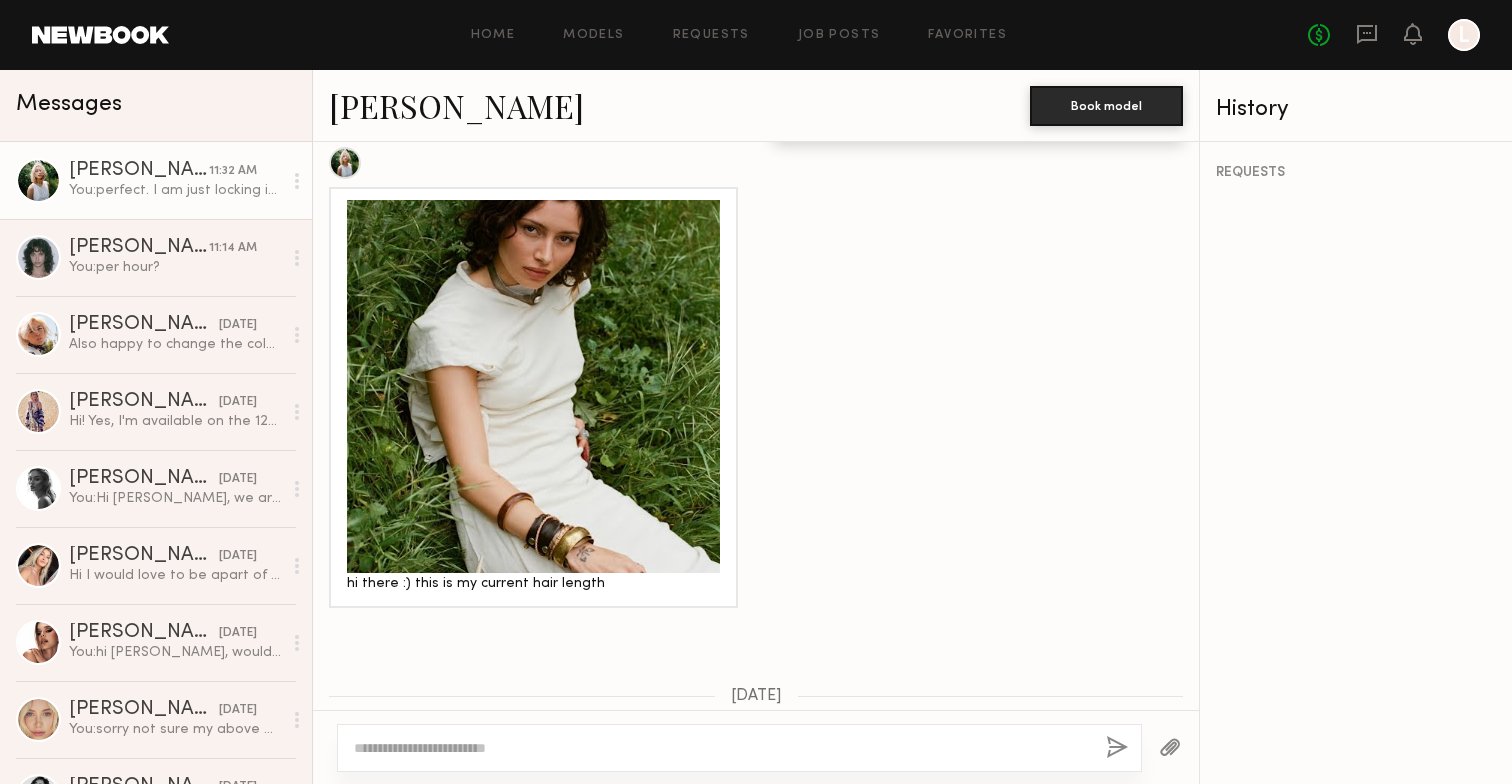 scroll, scrollTop: 764, scrollLeft: 0, axis: vertical 